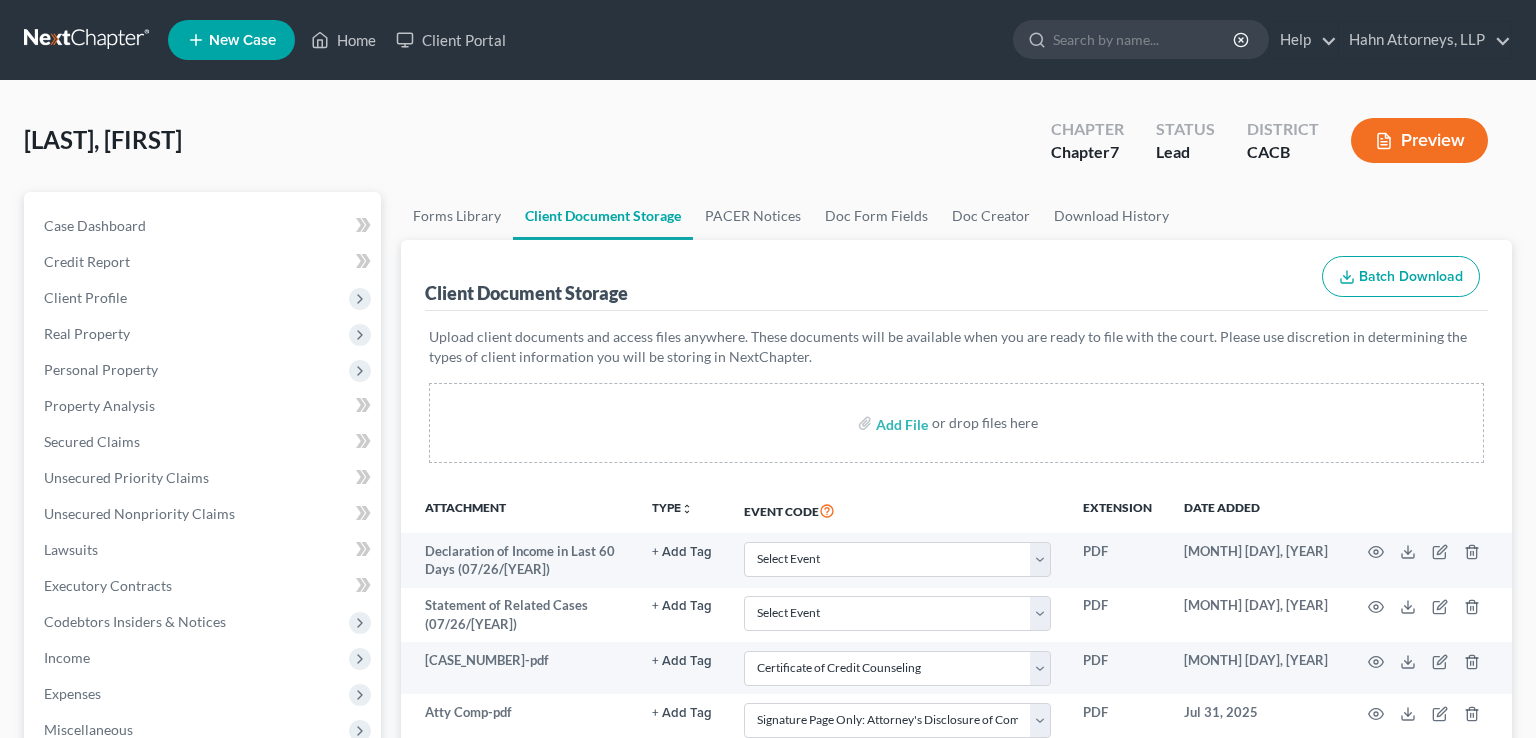select on "10" 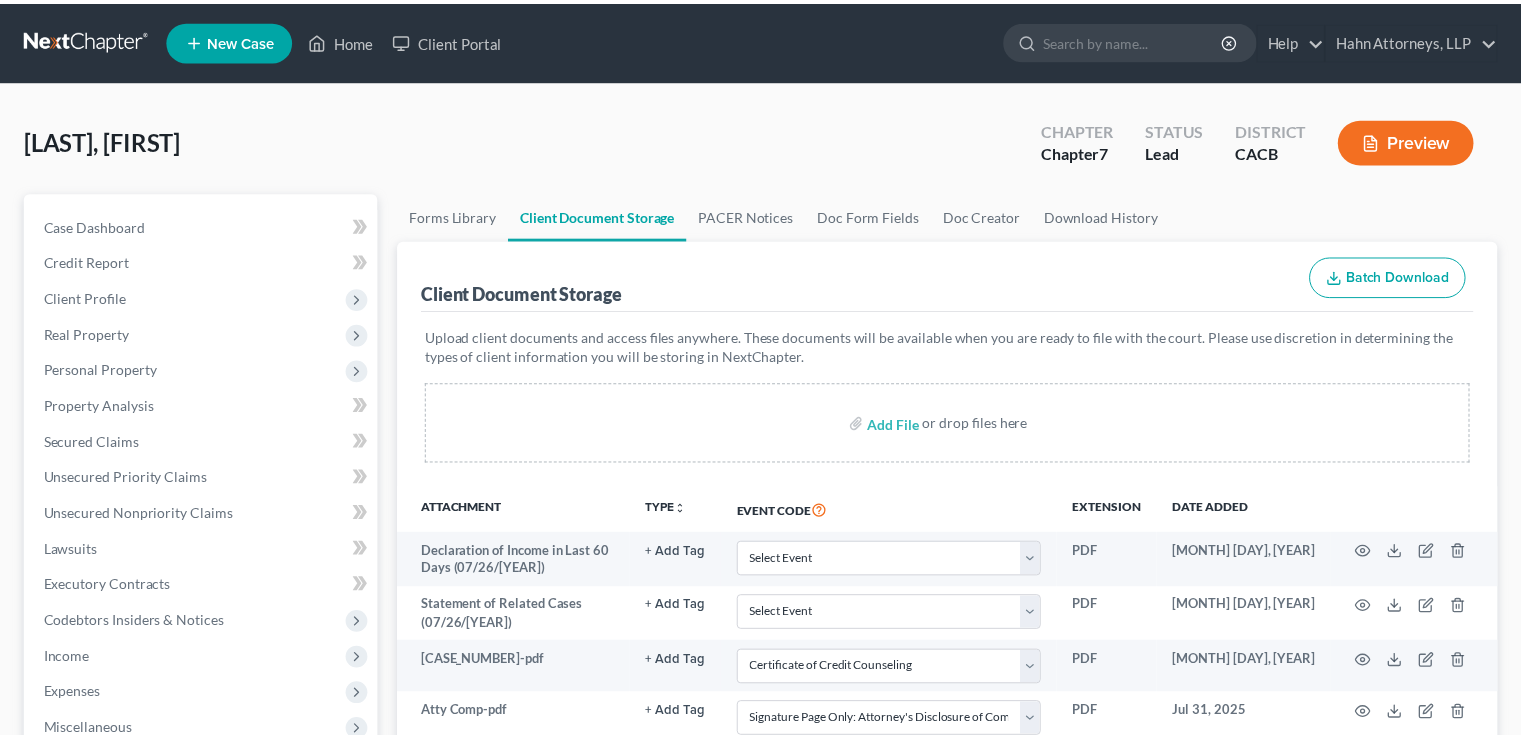 scroll, scrollTop: 0, scrollLeft: 0, axis: both 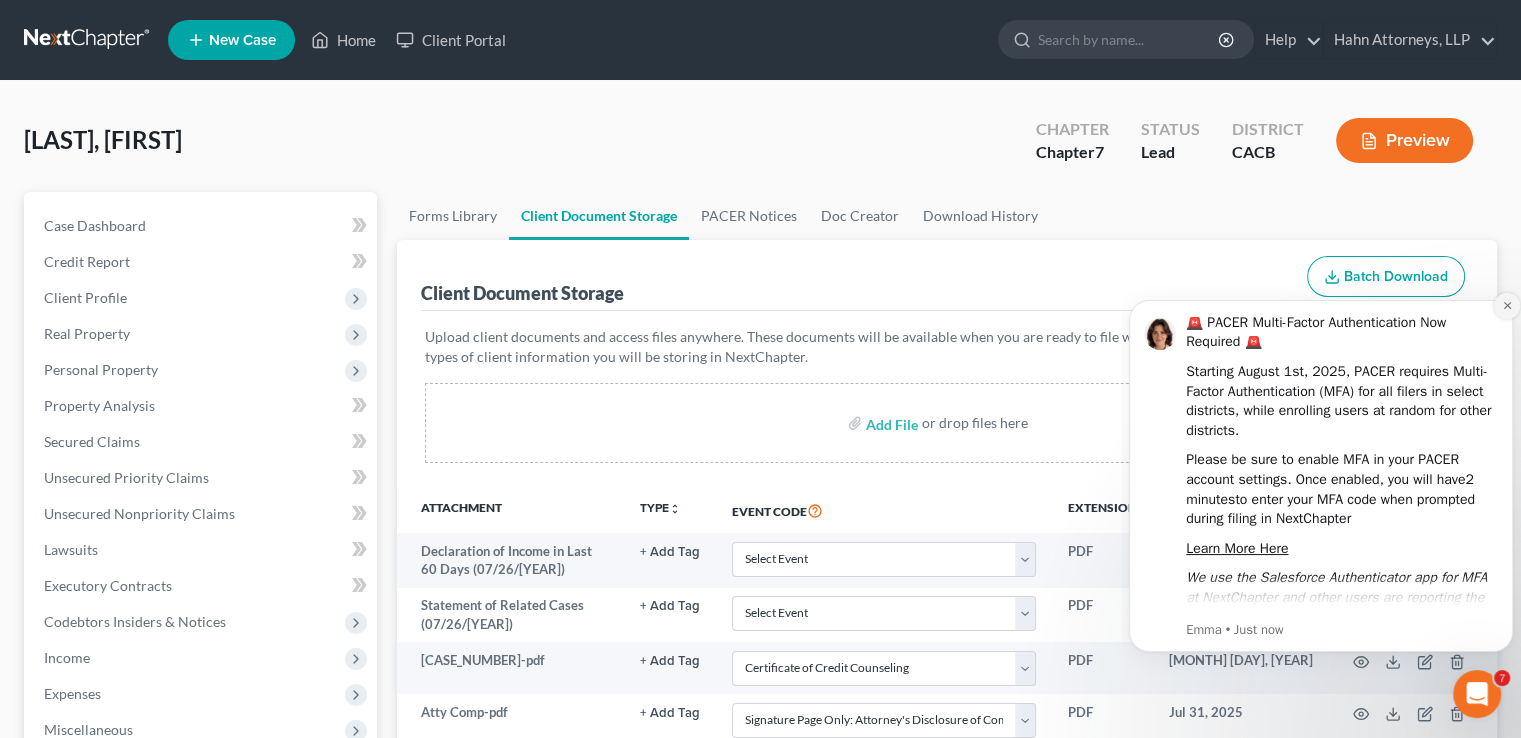 click 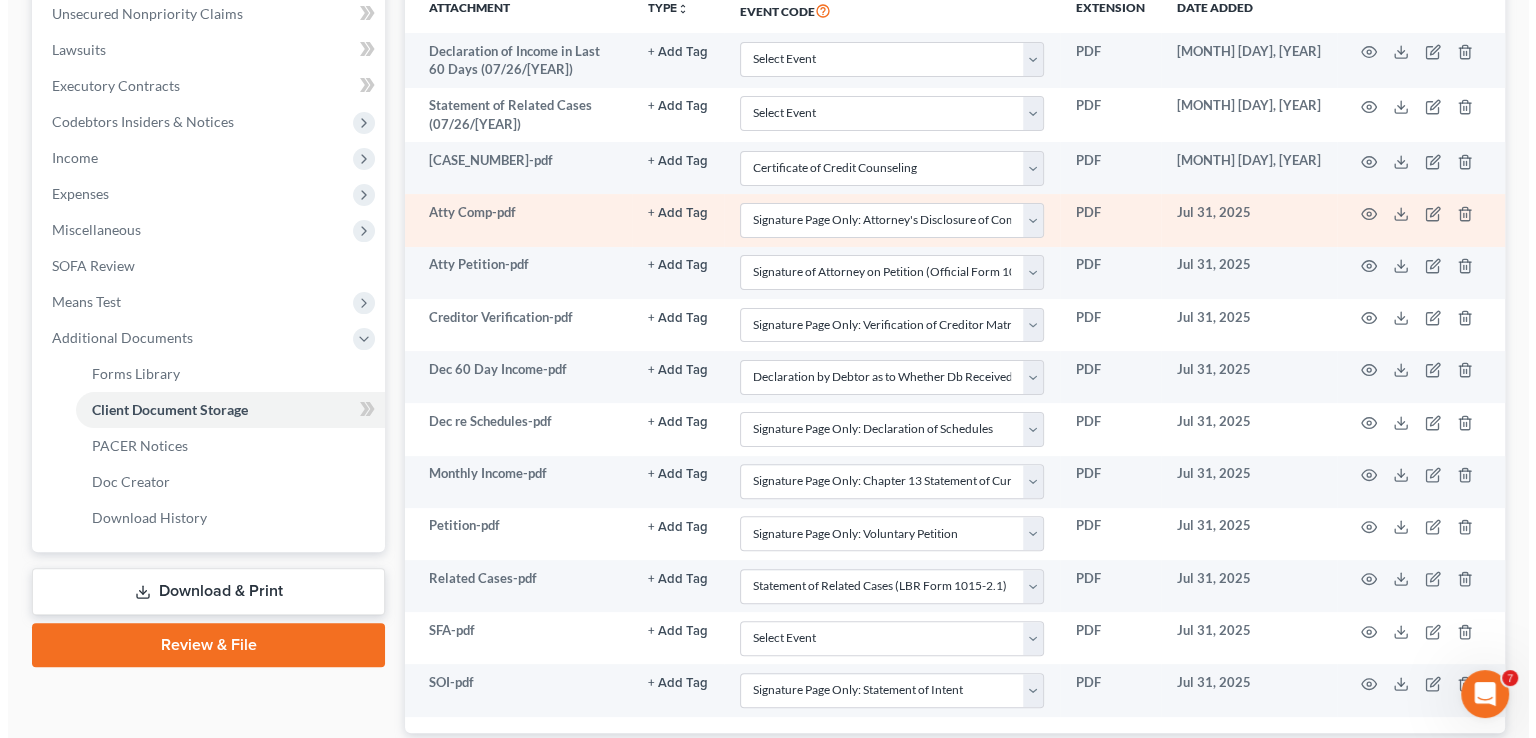 scroll, scrollTop: 627, scrollLeft: 0, axis: vertical 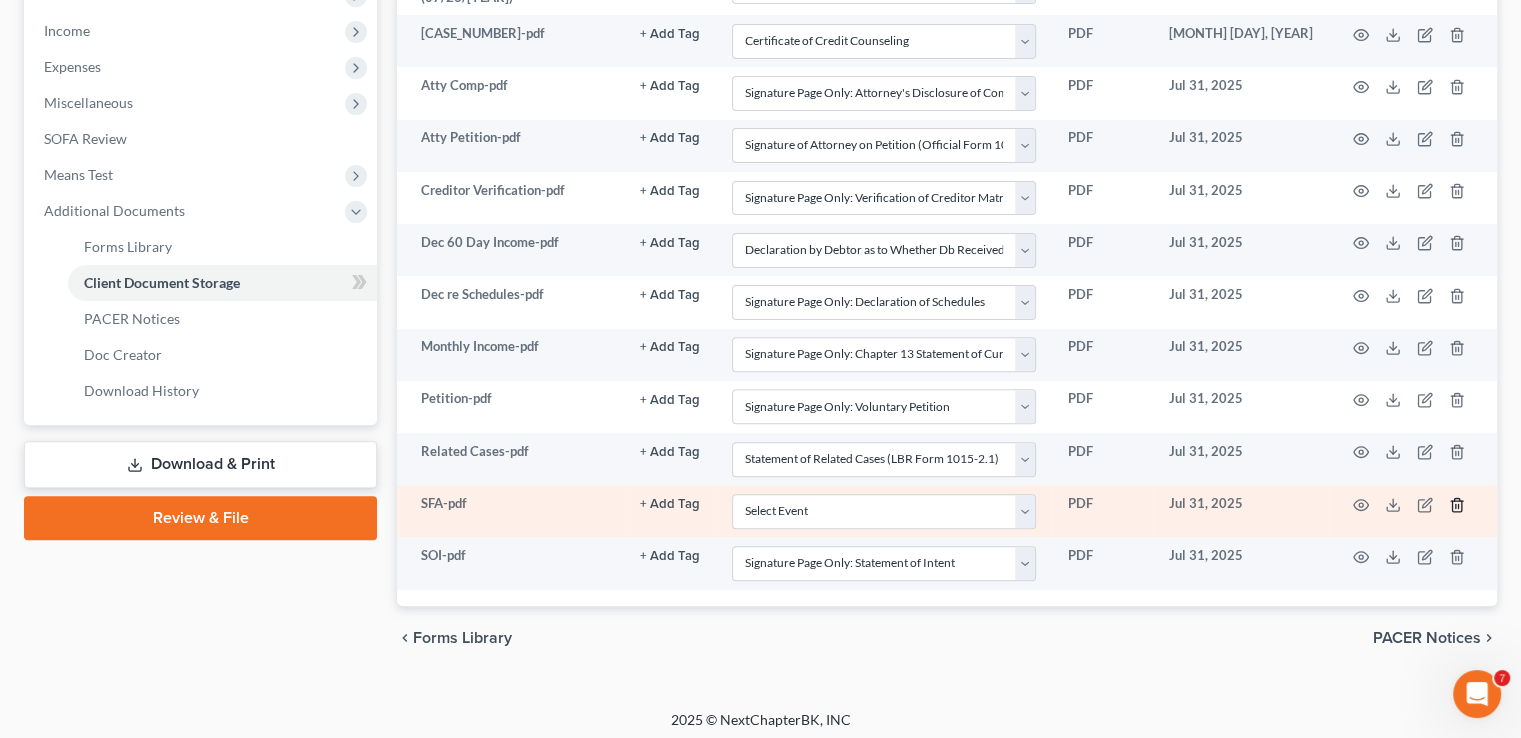 click 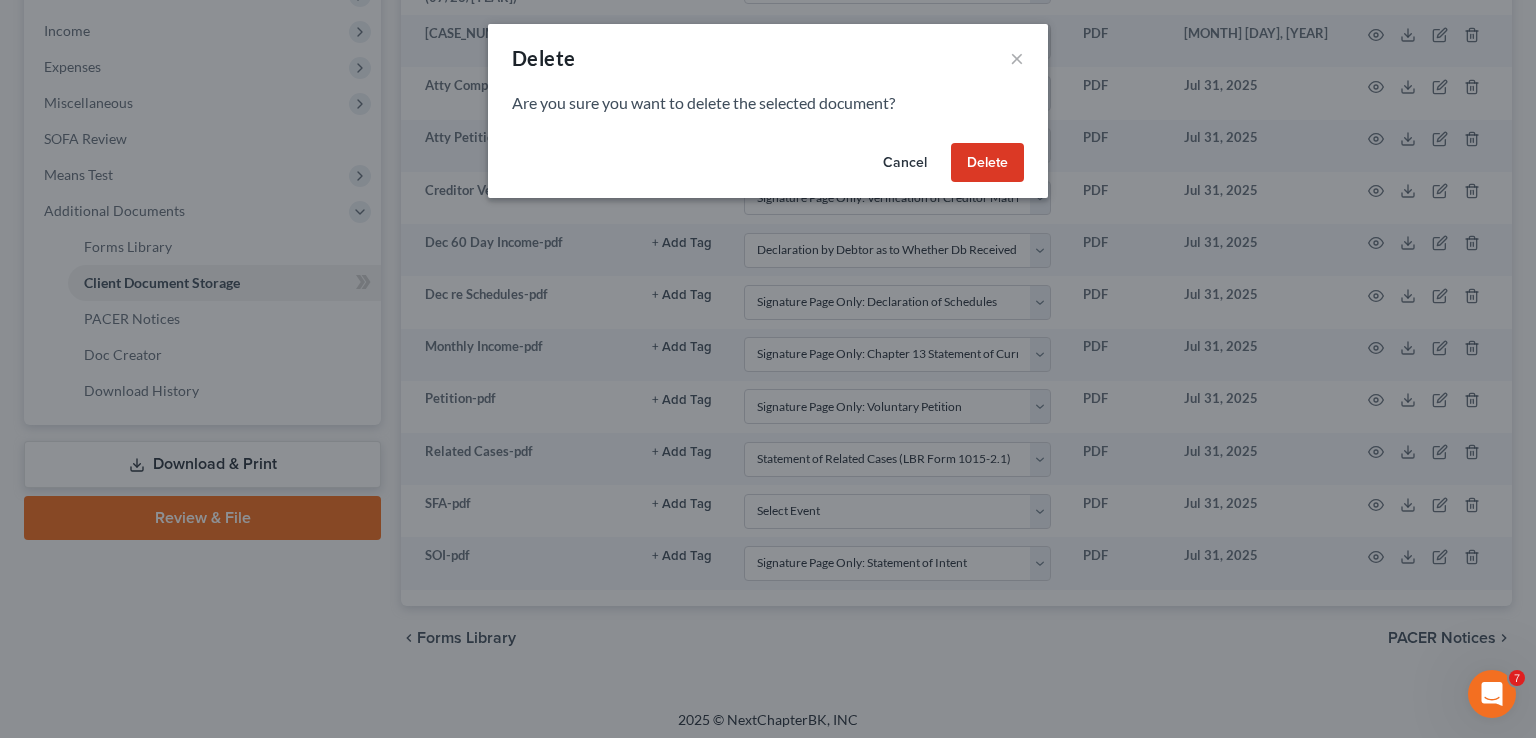 click on "Delete" at bounding box center [987, 163] 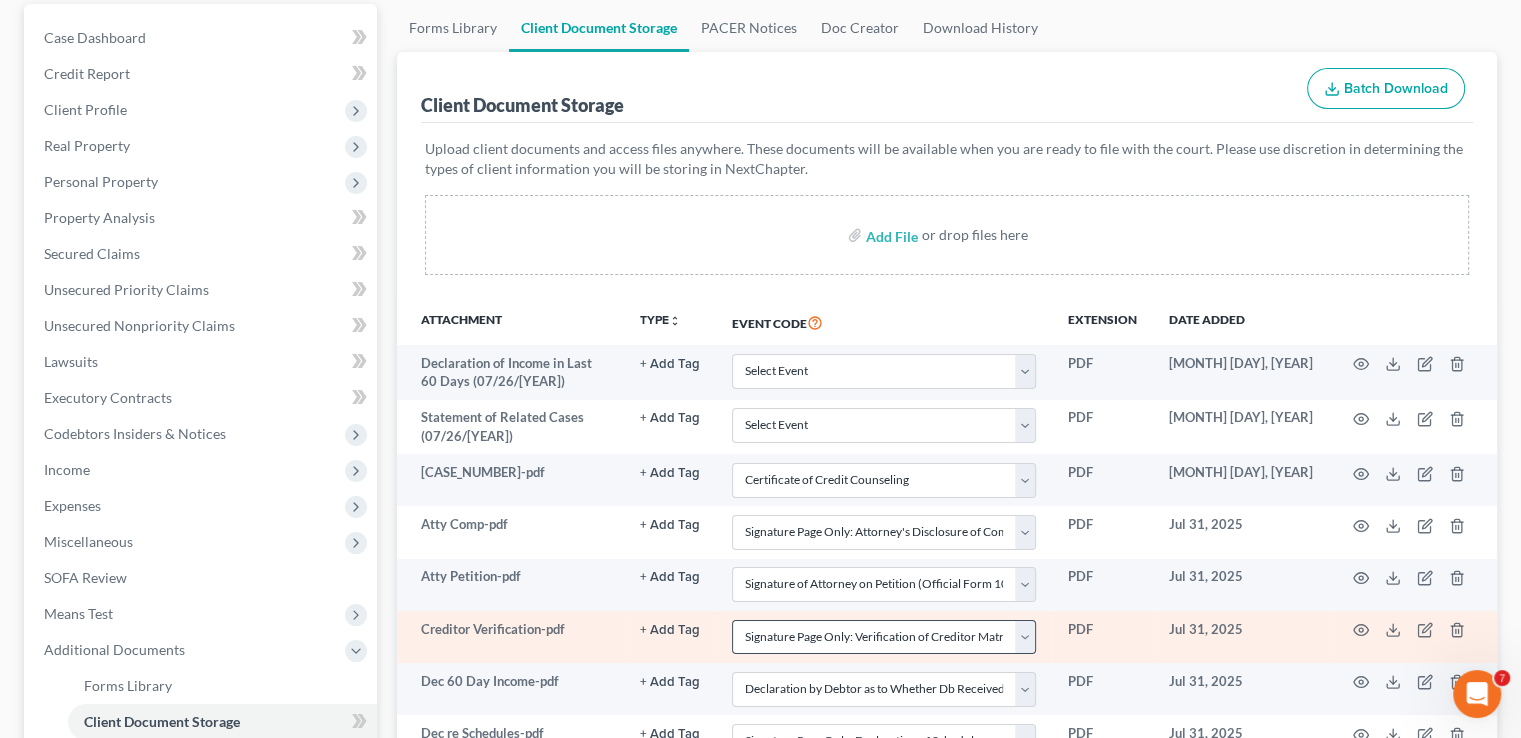 scroll, scrollTop: 75, scrollLeft: 0, axis: vertical 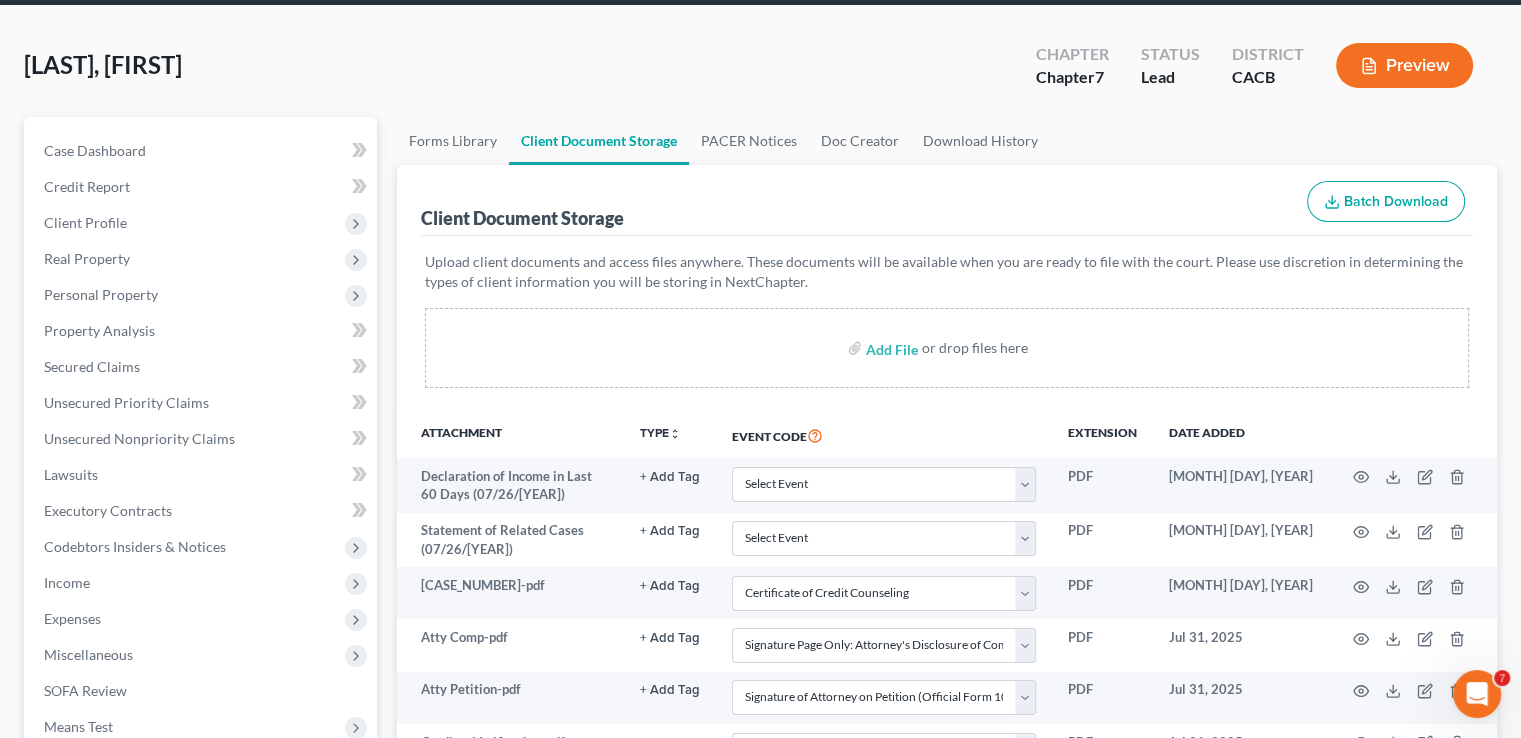 select on "10" 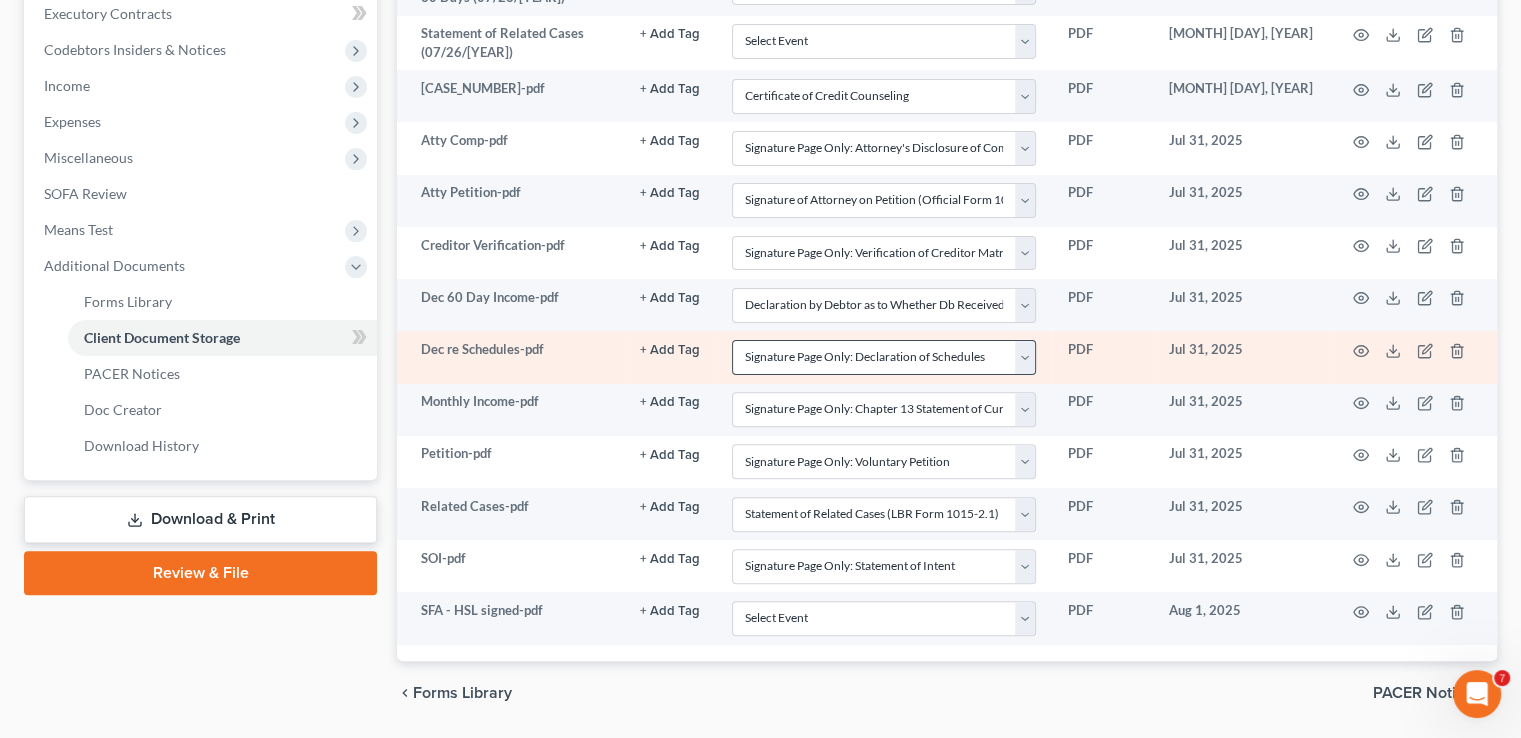 scroll, scrollTop: 575, scrollLeft: 0, axis: vertical 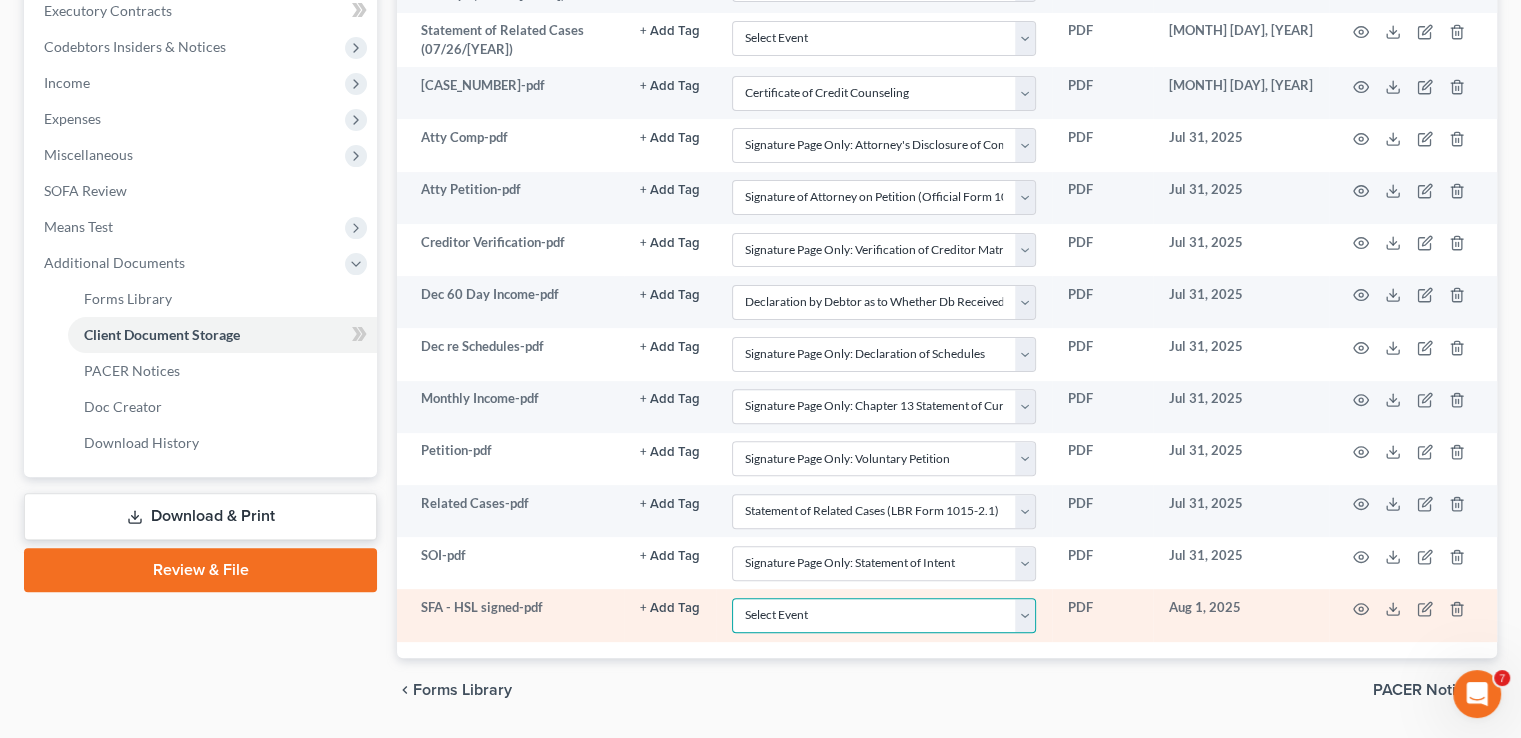 click on "Select Event Amended Chapter 11 Plan Amended Chapter 11 Small Business Plan Amended Chapter 13 Plan Amended Disclosure Statement Amended List of Creditors (Fee) Amendment - Amending Schedules D and/or E/F (Official Form 106D, 106E/F, 206D, or 206E/F) (Fee) Attachment to Voluntary Petition for Non-Individuals (Chapter 11) (Official Form 201A) Attorney's Discl of Comp Arrangement in Indv Ch 7 Case (LBR Form F2090-1) Balance Sheet Cash Flow Statement Certificate of Credit Counseling Certification About a Financial Management Course for Debtor 1 (Official Form 423) Certification About a Financial Management Course for Debtor 2 (Joint Debtor) (Official Form 423) Chapter 11 Ballots Chapter 11 Plan Chapter 11 Small Business Plan Chapter 11 Statement of Your Current Monthly Income (Official Form 122B) Chapter 11 or Chapter 9: List of Creditors Who Have the 20 Largest Unsecured Claims and Are Not Insi Chapter 13 Calculation of Disposable Income (Official Form 122C-2) Chapter 13 Plan (LBR F3015-1) Disclosure Statement" at bounding box center (884, 615) 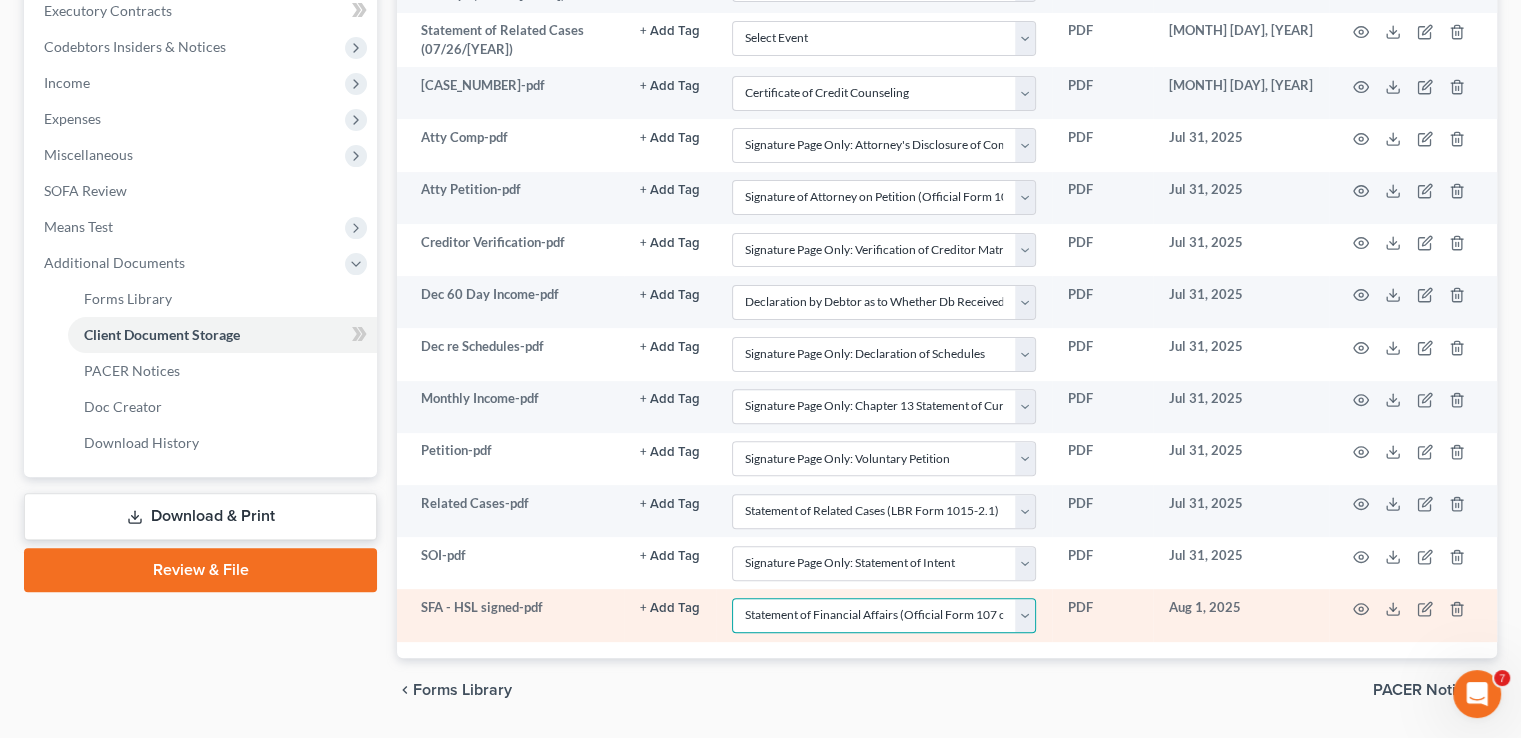 click on "Select Event Amended Chapter 11 Plan Amended Chapter 11 Small Business Plan Amended Chapter 13 Plan Amended Disclosure Statement Amended List of Creditors (Fee) Amendment - Amending Schedules D and/or E/F (Official Form 106D, 106E/F, 206D, or 206E/F) (Fee) Attachment to Voluntary Petition for Non-Individuals (Chapter 11) (Official Form 201A) Attorney's Discl of Comp Arrangement in Indv Ch 7 Case (LBR Form F2090-1) Balance Sheet Cash Flow Statement Certificate of Credit Counseling Certification About a Financial Management Course for Debtor 1 (Official Form 423) Certification About a Financial Management Course for Debtor 2 (Joint Debtor) (Official Form 423) Chapter 11 Ballots Chapter 11 Plan Chapter 11 Small Business Plan Chapter 11 Statement of Your Current Monthly Income (Official Form 122B) Chapter 11 or Chapter 9: List of Creditors Who Have the 20 Largest Unsecured Claims and Are Not Insi Chapter 13 Calculation of Disposable Income (Official Form 122C-2) Chapter 13 Plan (LBR F3015-1) Disclosure Statement" at bounding box center (884, 615) 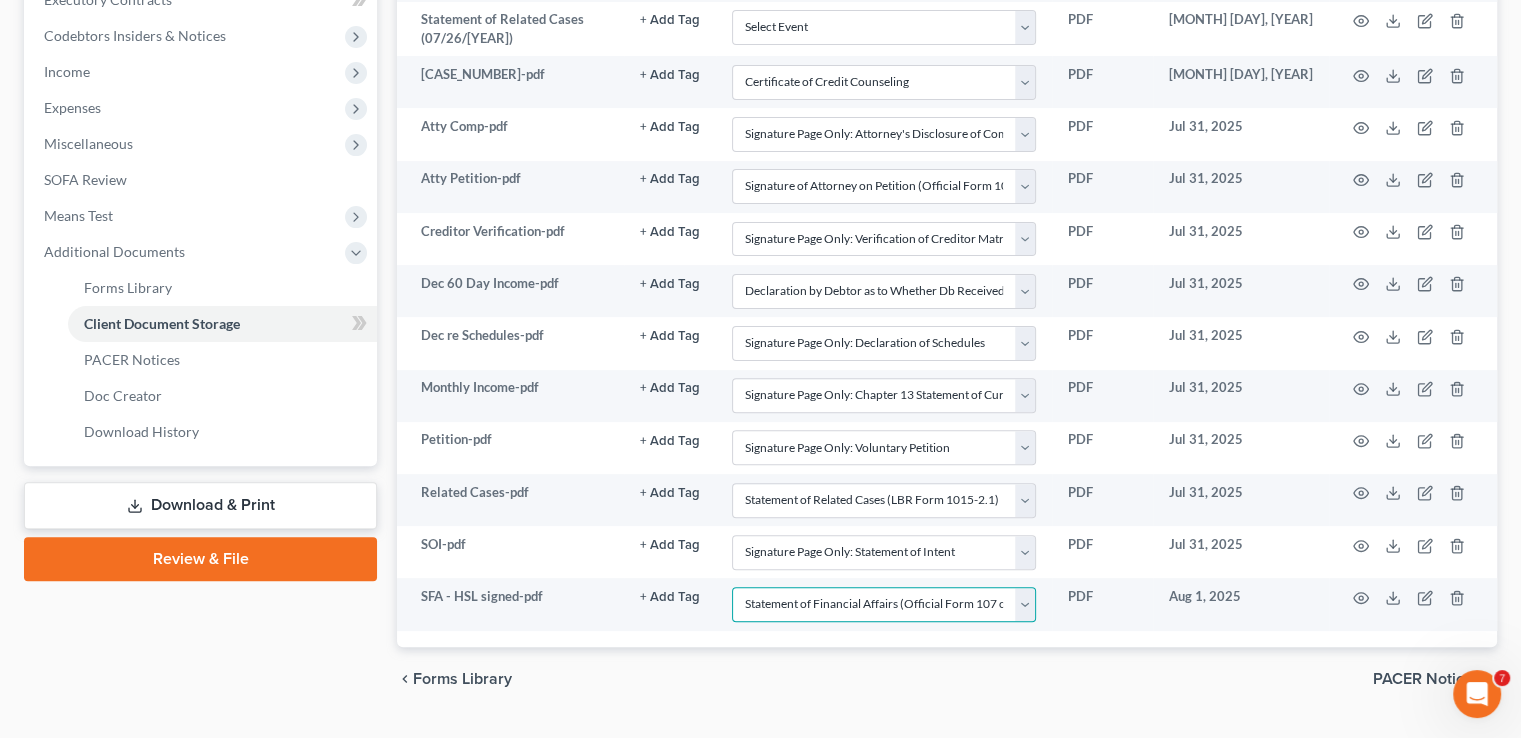 scroll, scrollTop: 627, scrollLeft: 0, axis: vertical 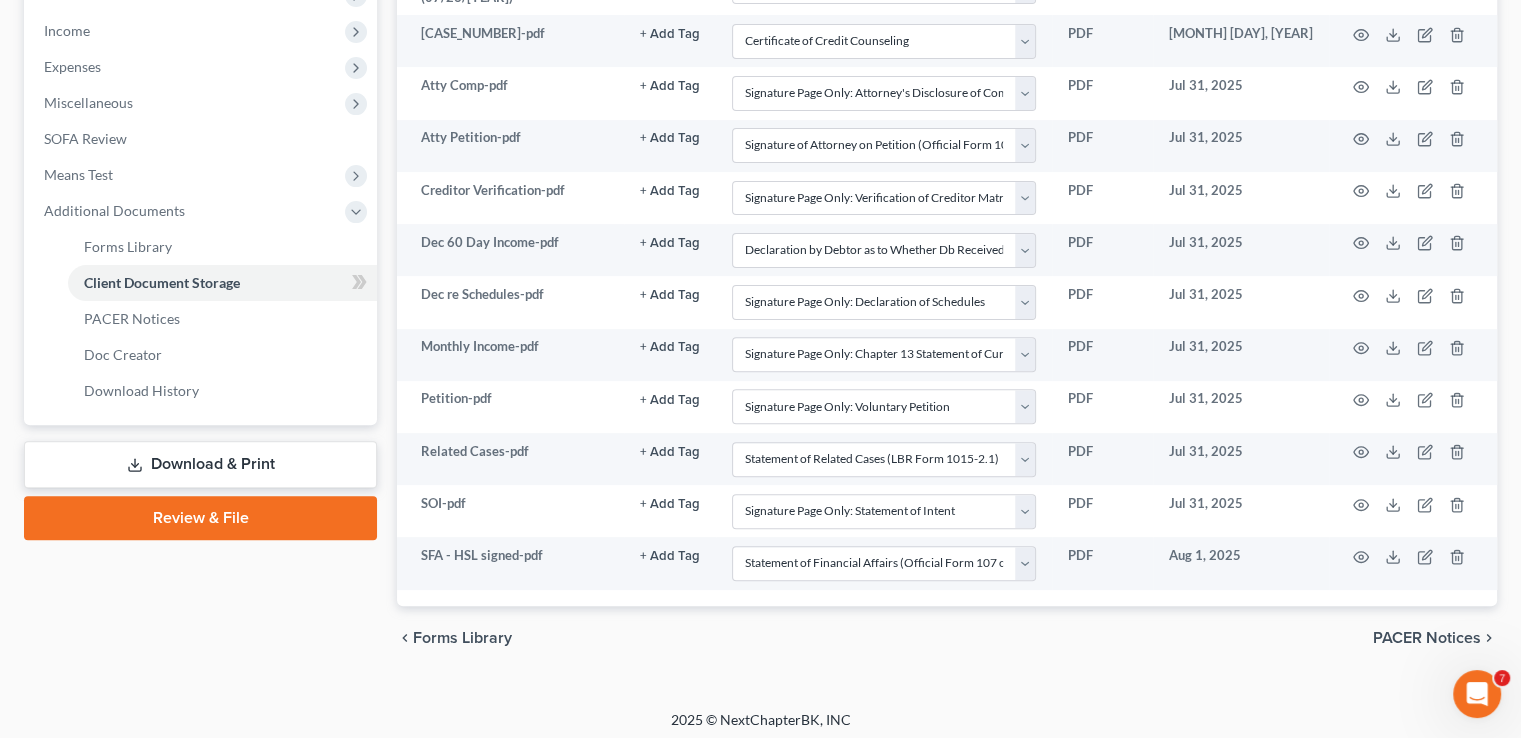 click on "Download & Print" at bounding box center [200, 464] 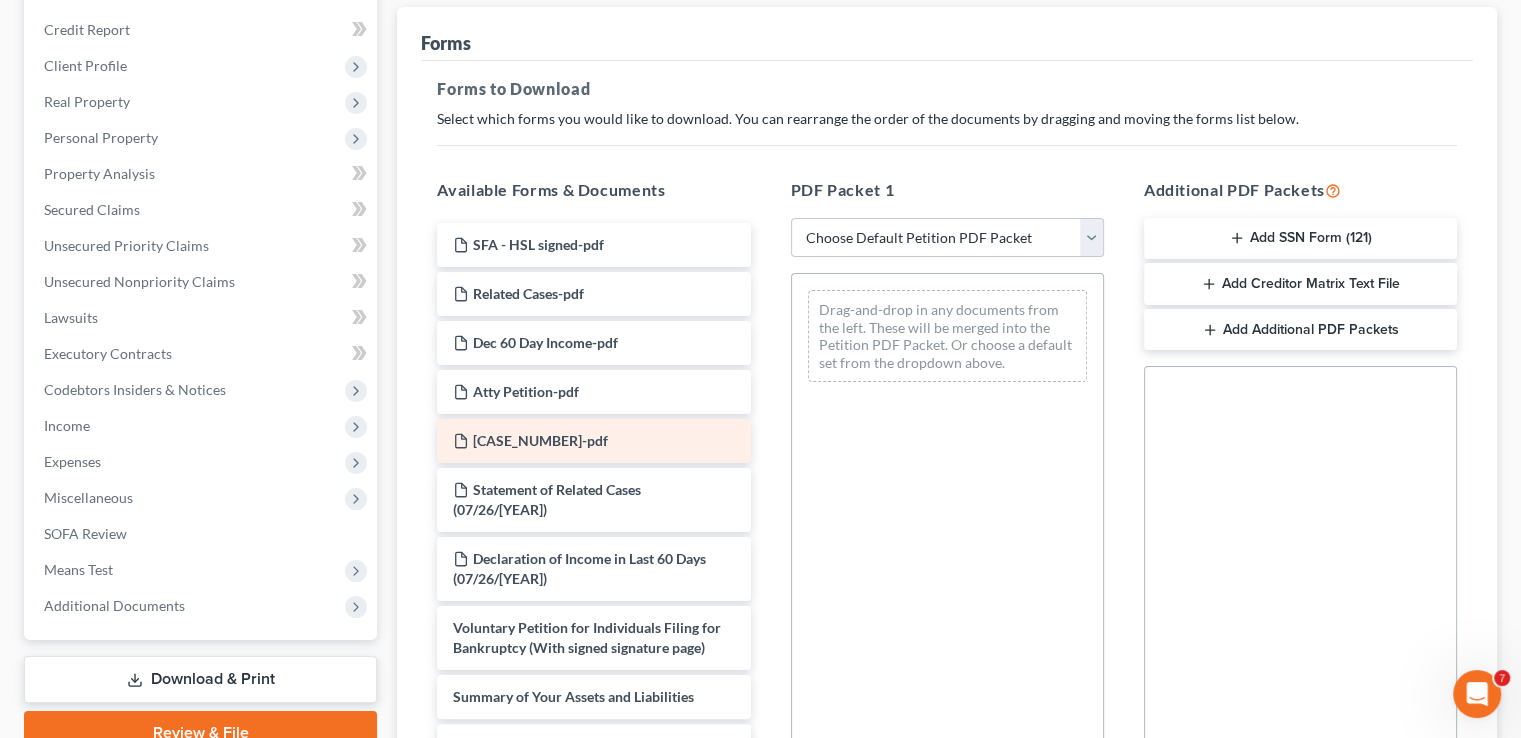 scroll, scrollTop: 333, scrollLeft: 0, axis: vertical 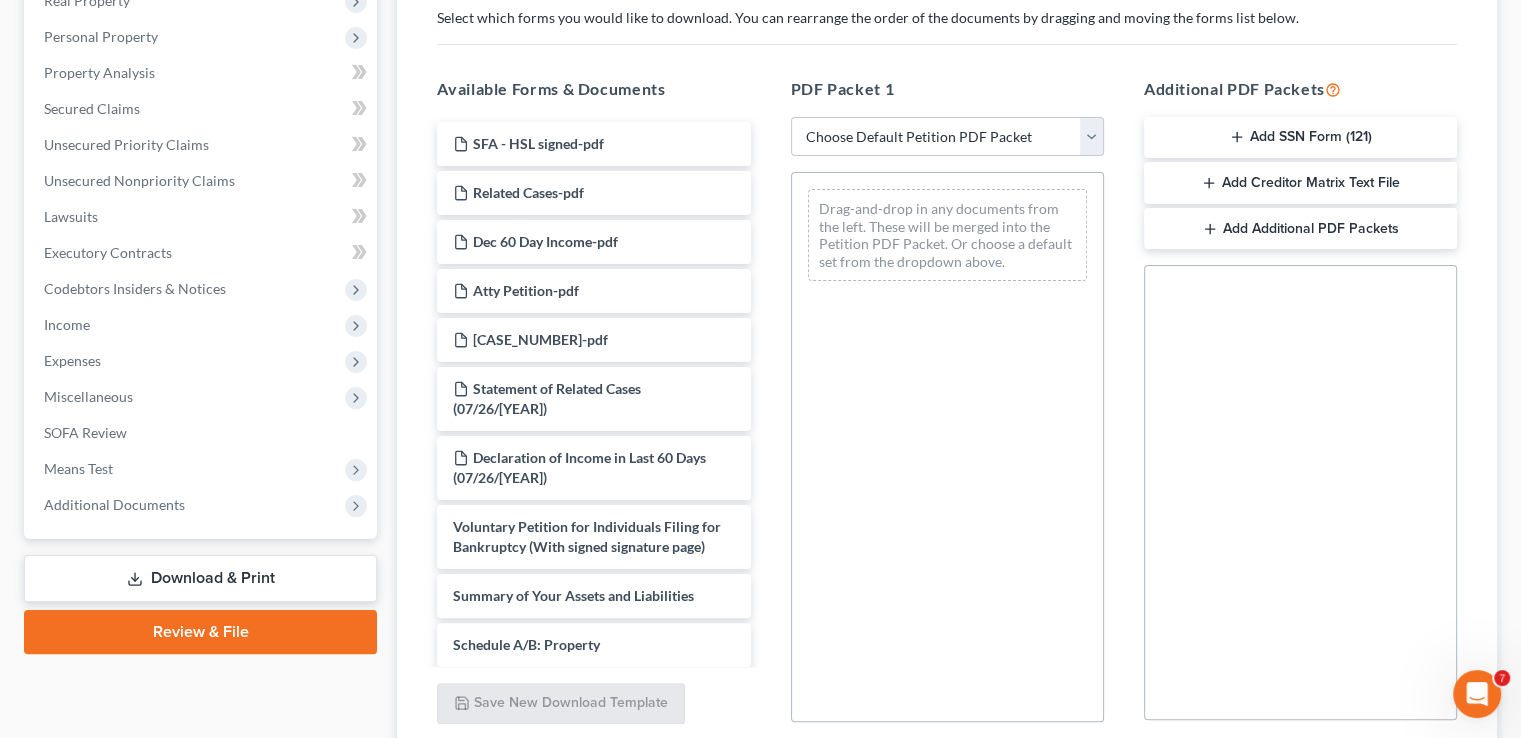 click on "Review & File" at bounding box center (200, 632) 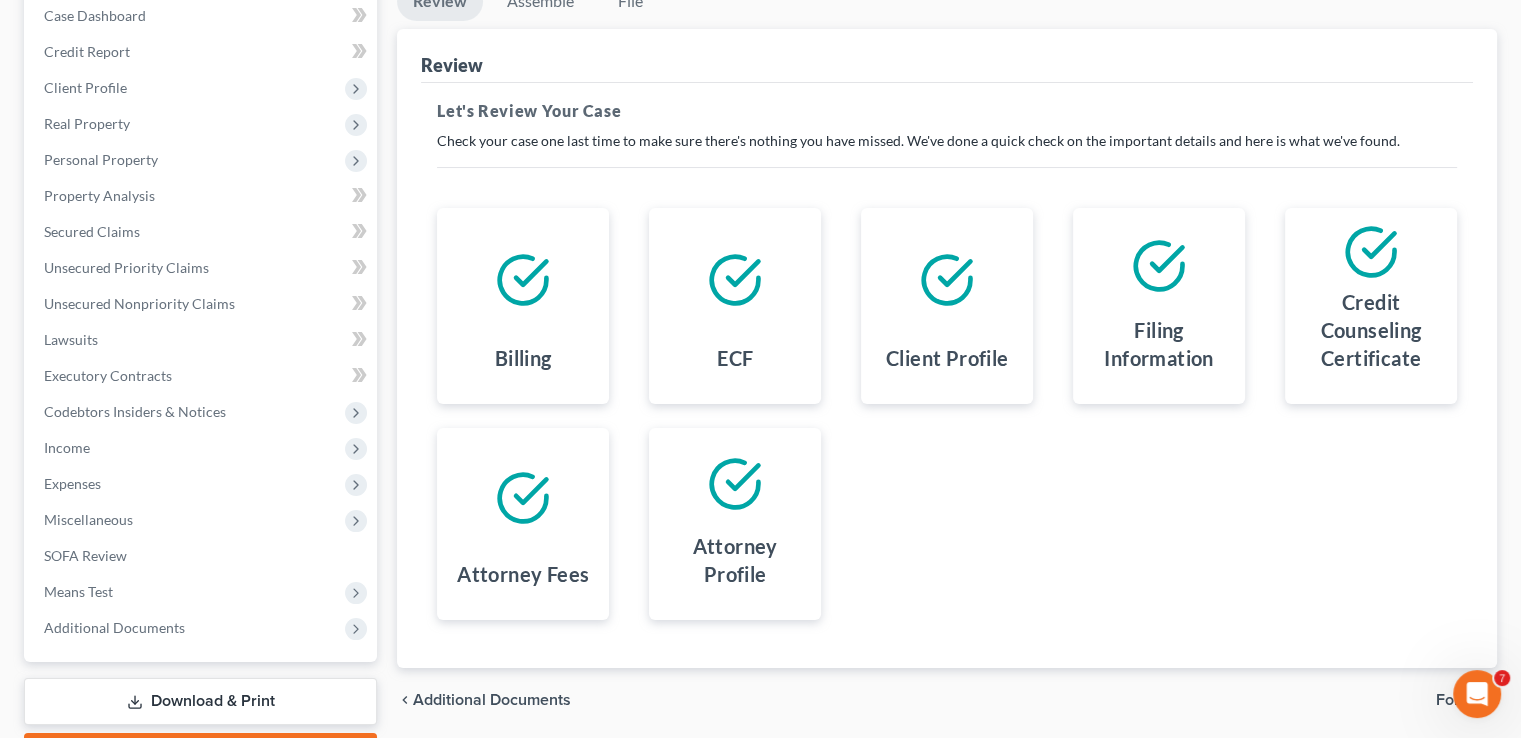 scroll, scrollTop: 157, scrollLeft: 0, axis: vertical 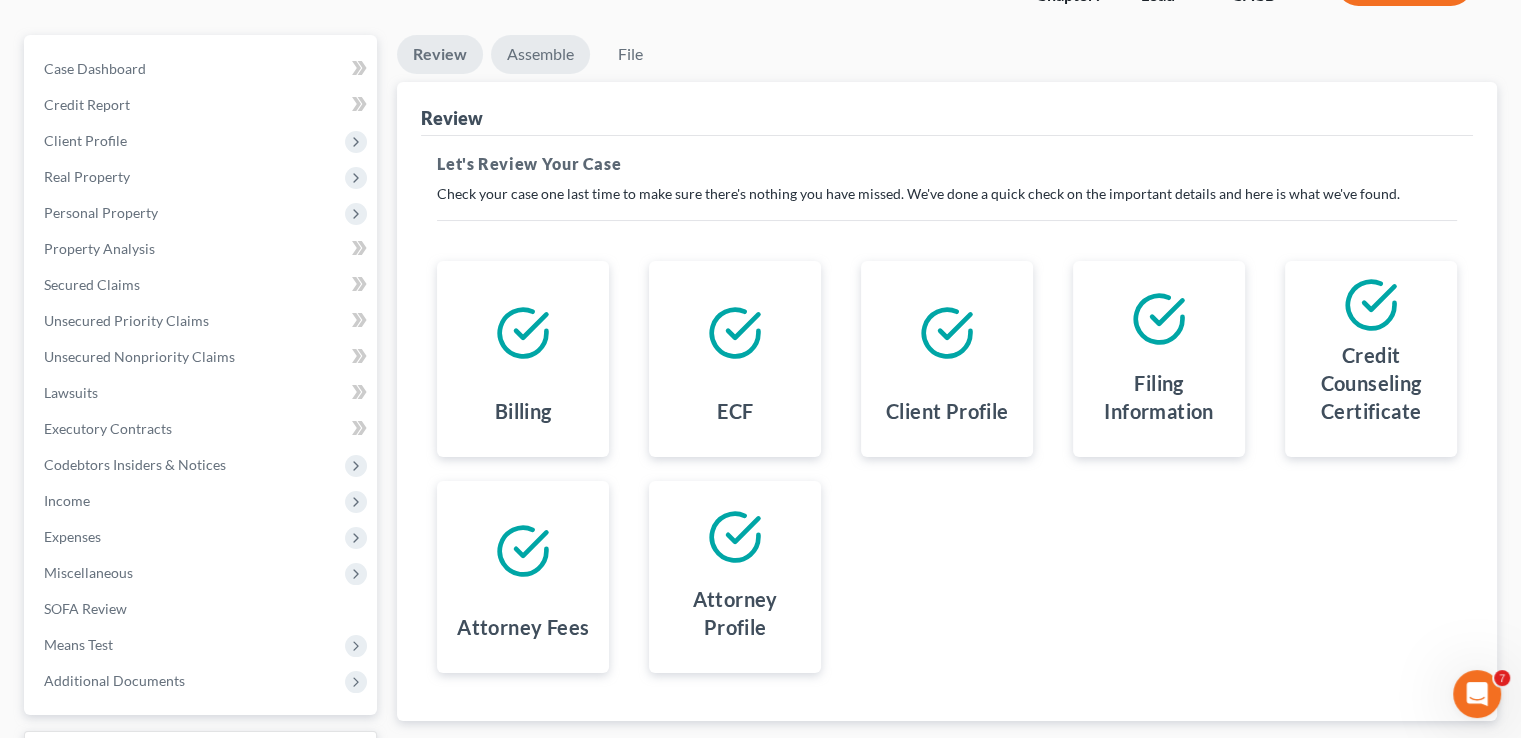 click on "Assemble" at bounding box center (540, 54) 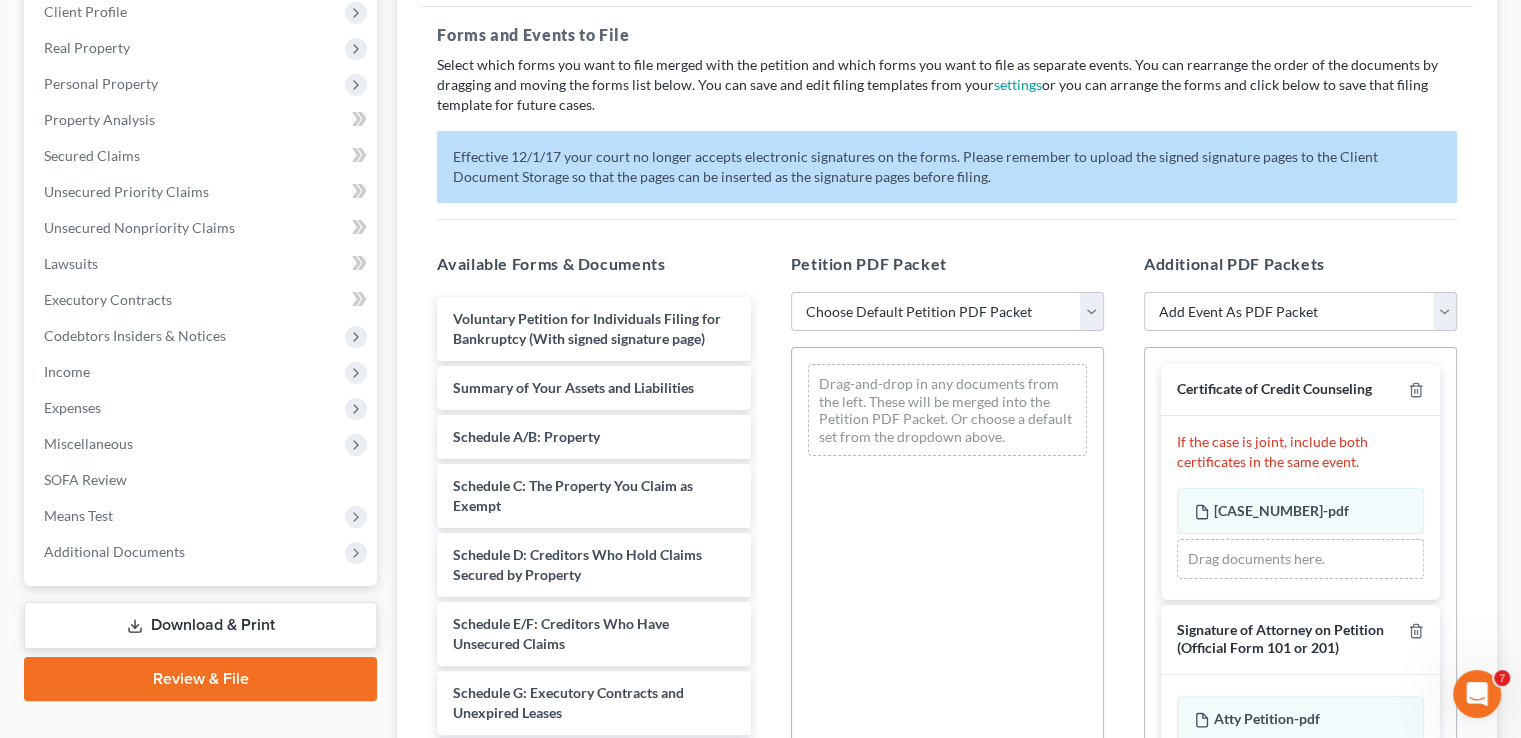 scroll, scrollTop: 324, scrollLeft: 0, axis: vertical 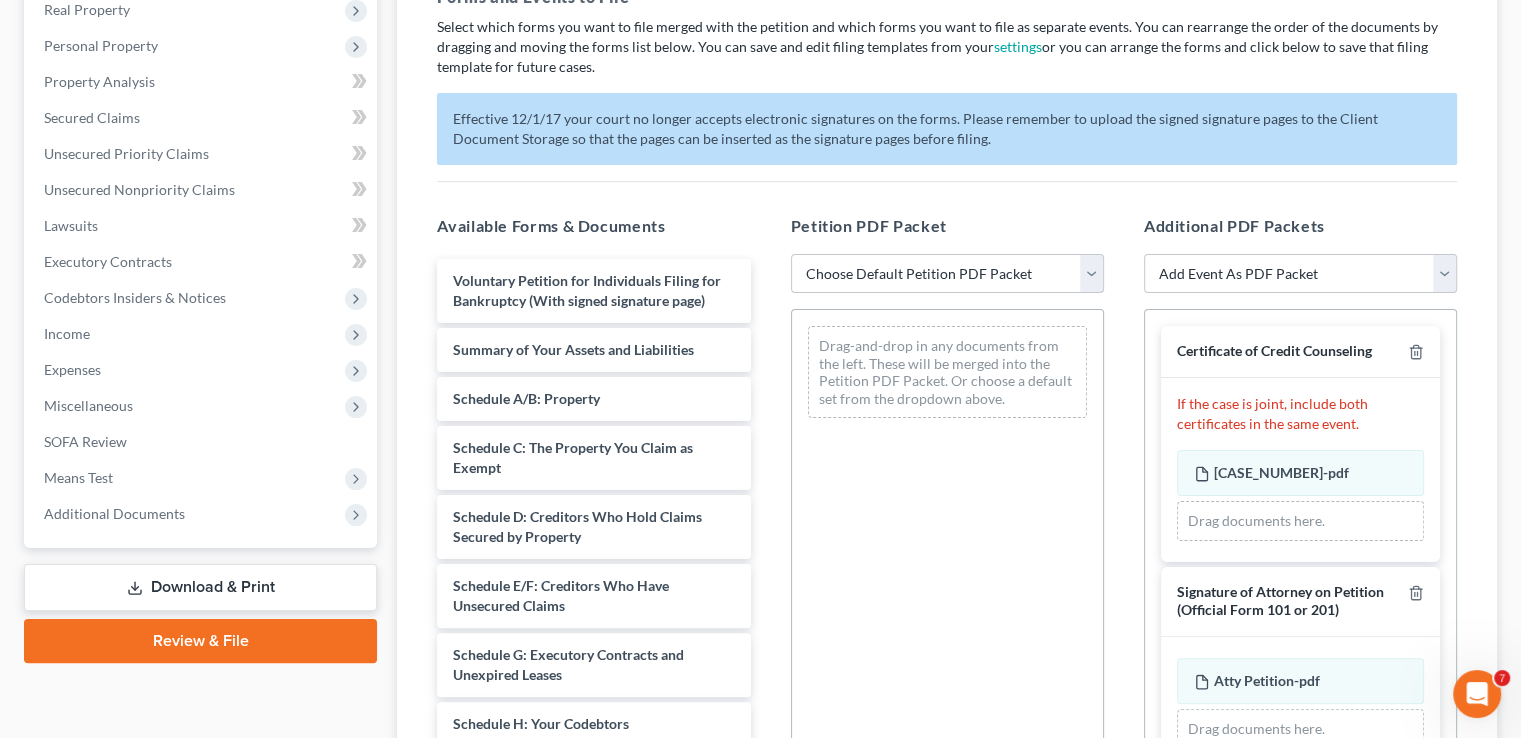 click on "Choose Default Petition PDF Packet Complete Bankruptcy Petition (all forms and schedules) Emergency Filing (Voluntary Petition and Creditor List Only)" at bounding box center [947, 274] 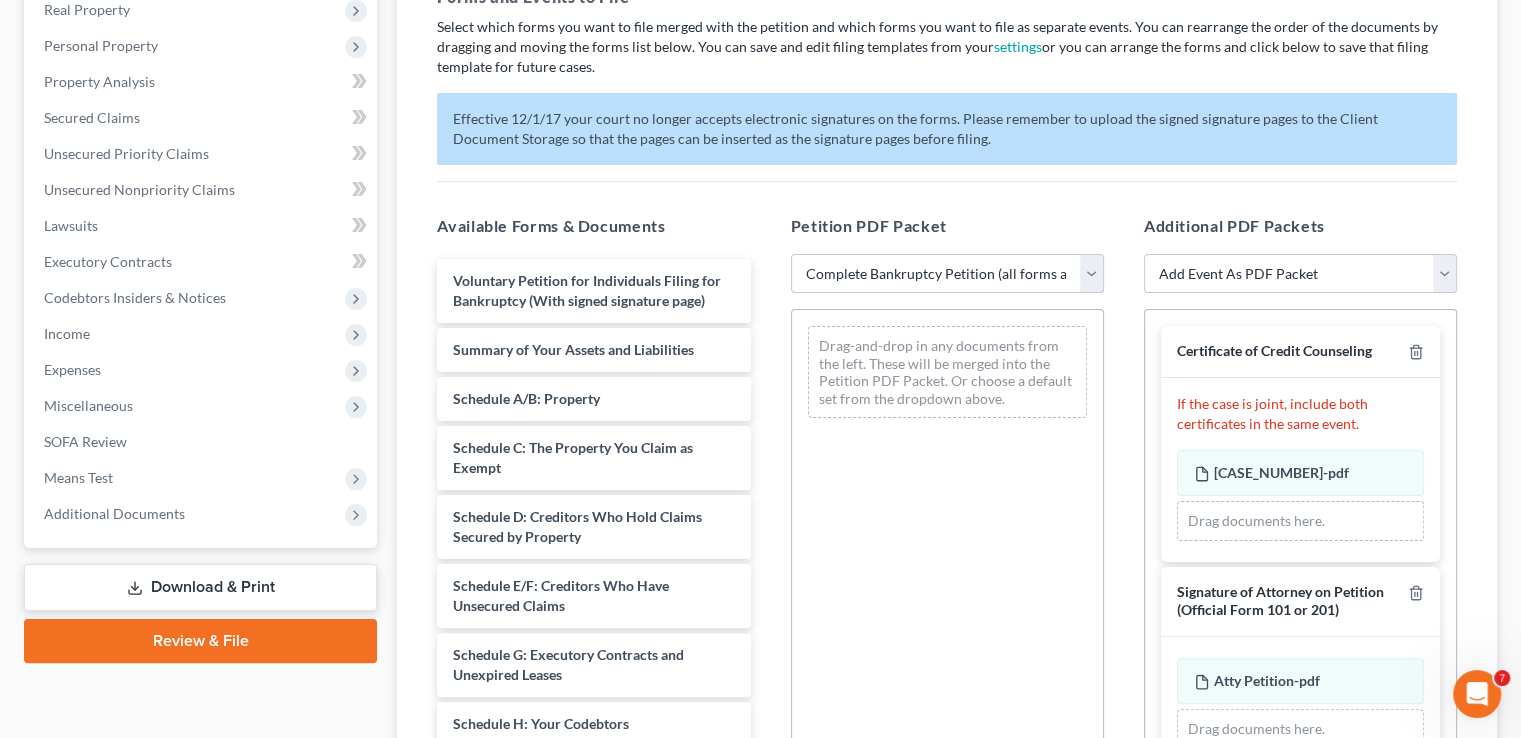 click on "Choose Default Petition PDF Packet Complete Bankruptcy Petition (all forms and schedules) Emergency Filing (Voluntary Petition and Creditor List Only)" at bounding box center [947, 274] 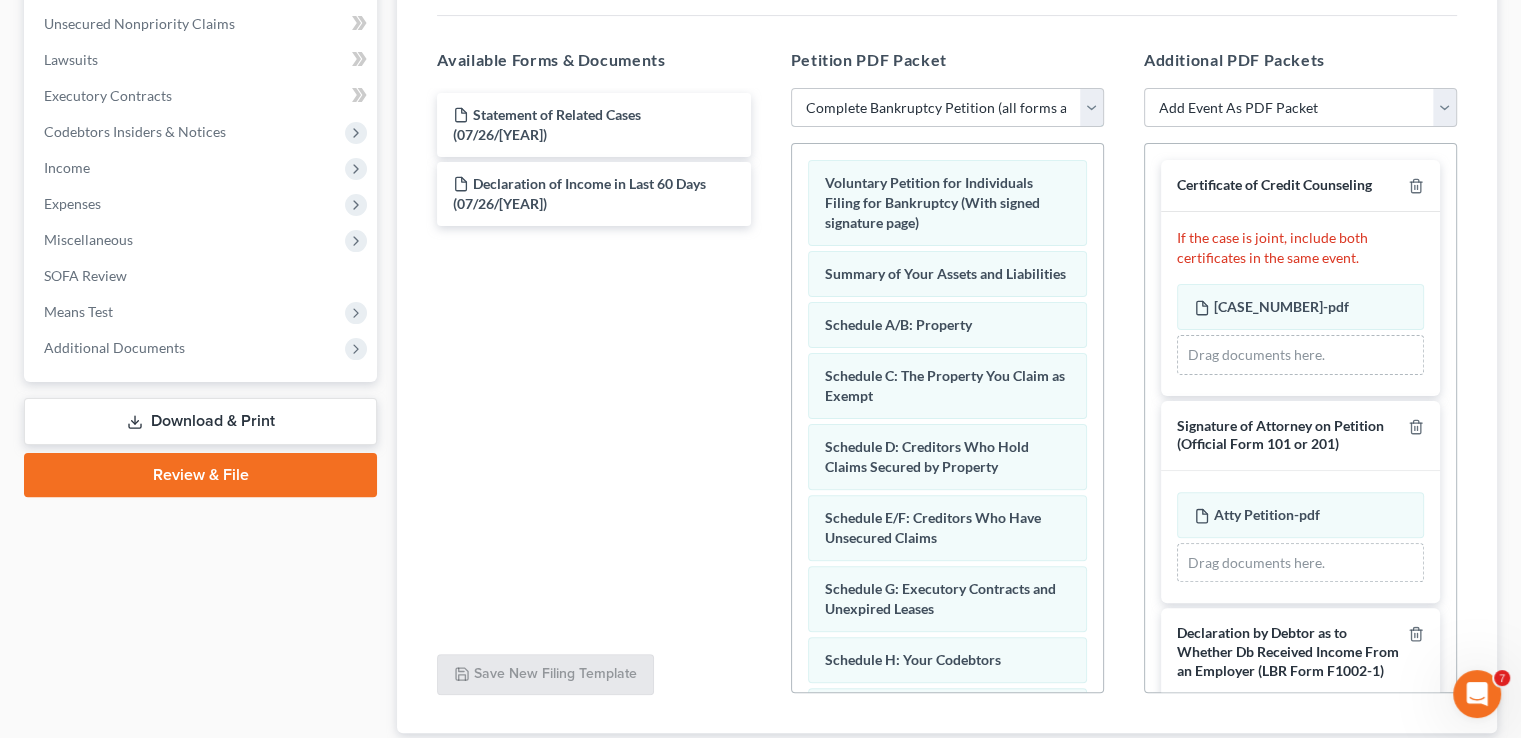 scroll, scrollTop: 624, scrollLeft: 0, axis: vertical 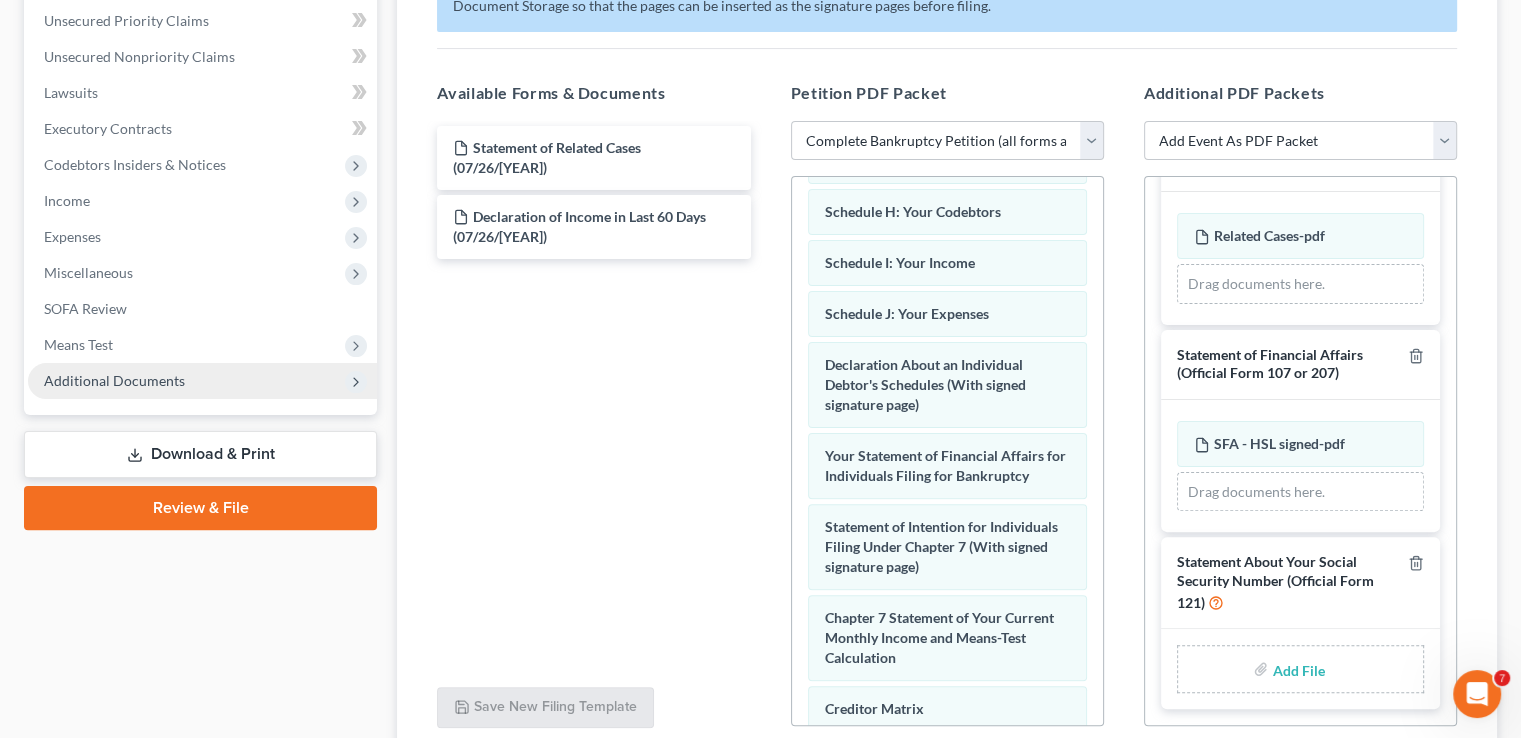 click on "Additional Documents" at bounding box center [114, 380] 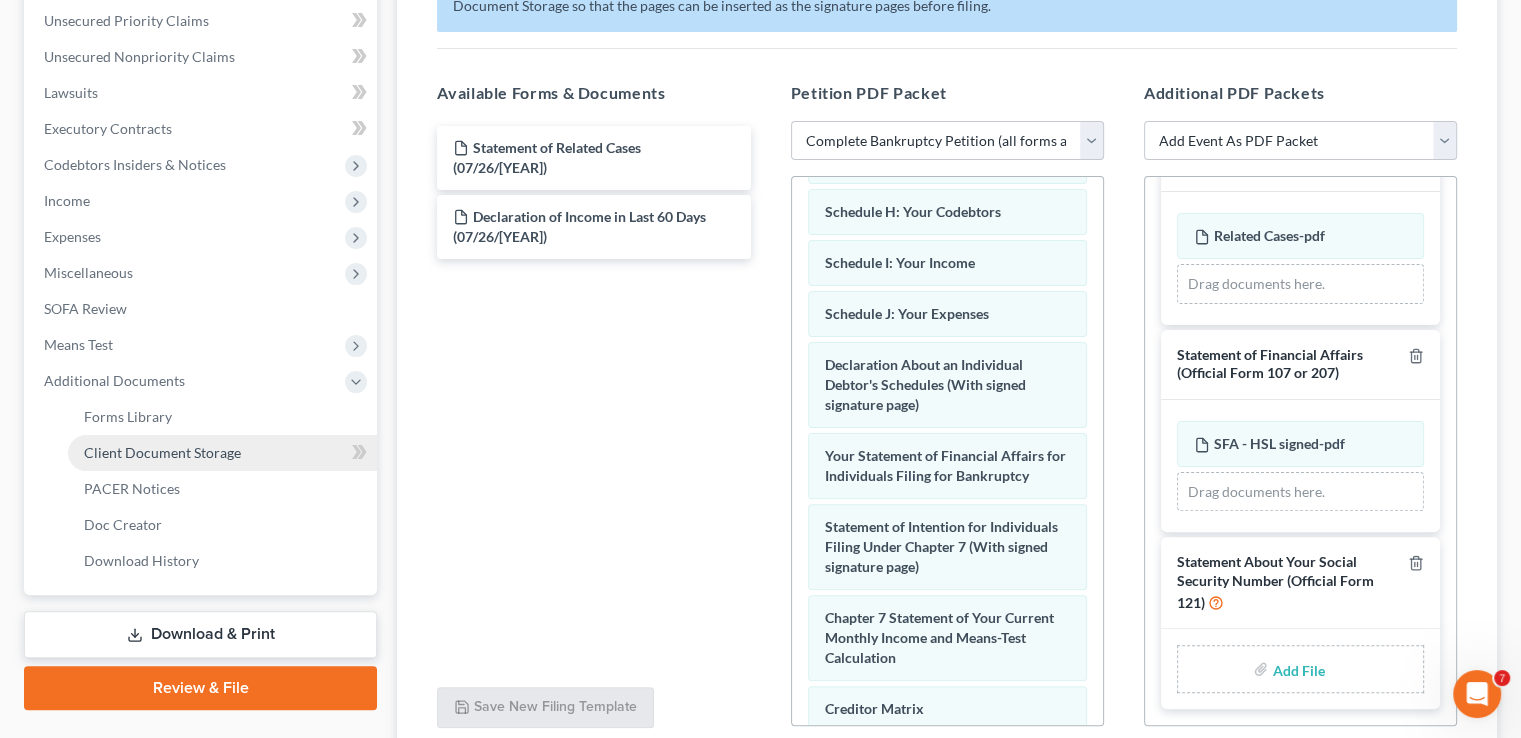 click on "Client Document Storage" at bounding box center (162, 452) 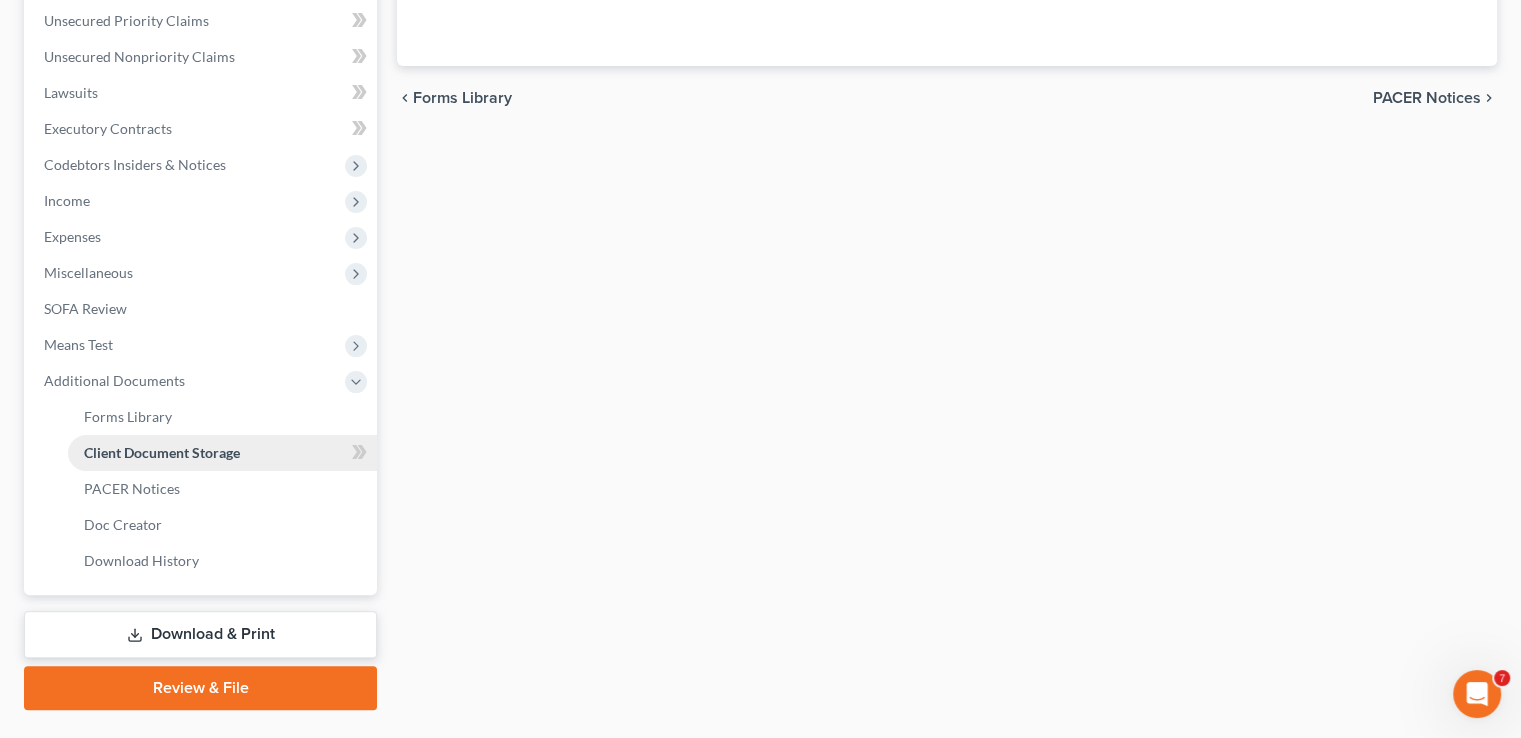 scroll, scrollTop: 451, scrollLeft: 0, axis: vertical 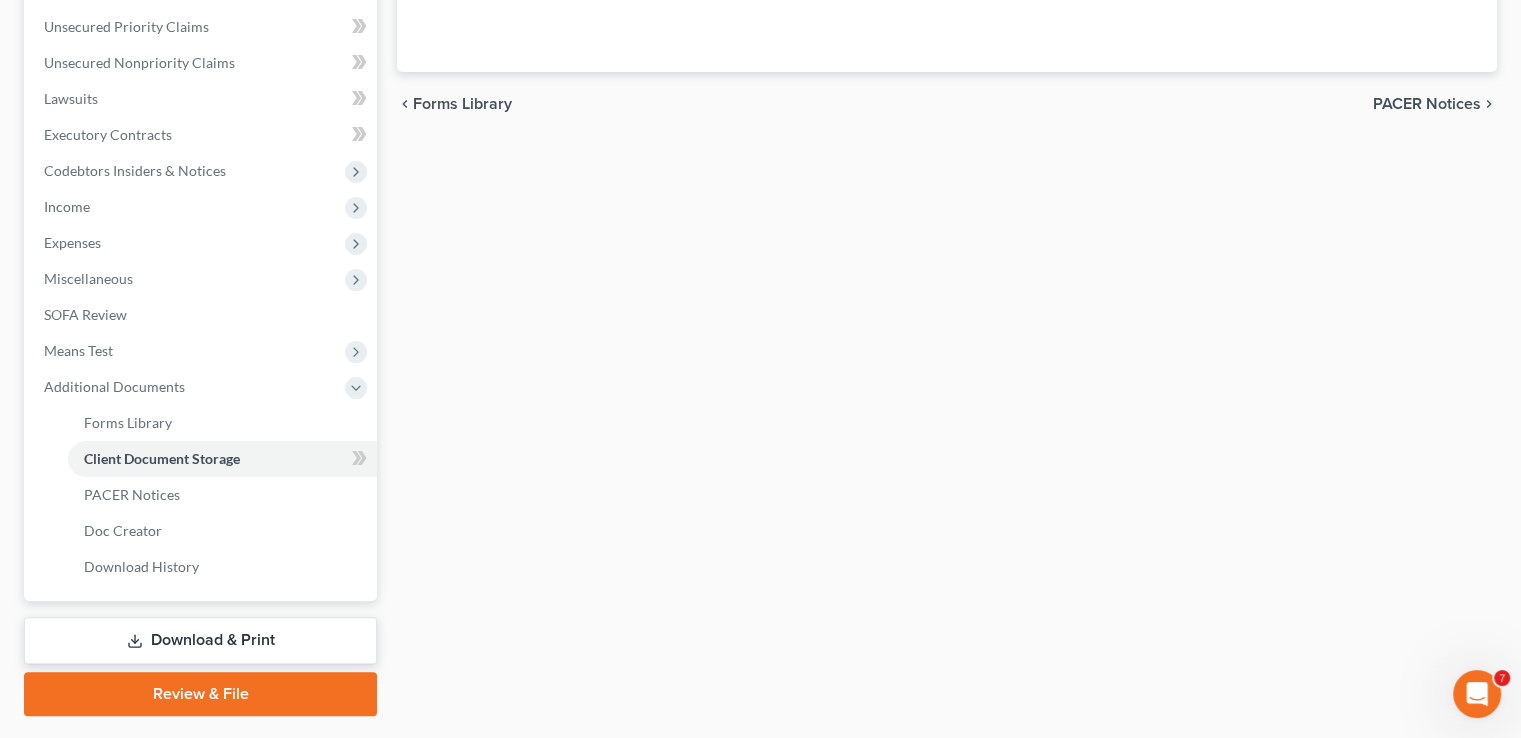 select on "10" 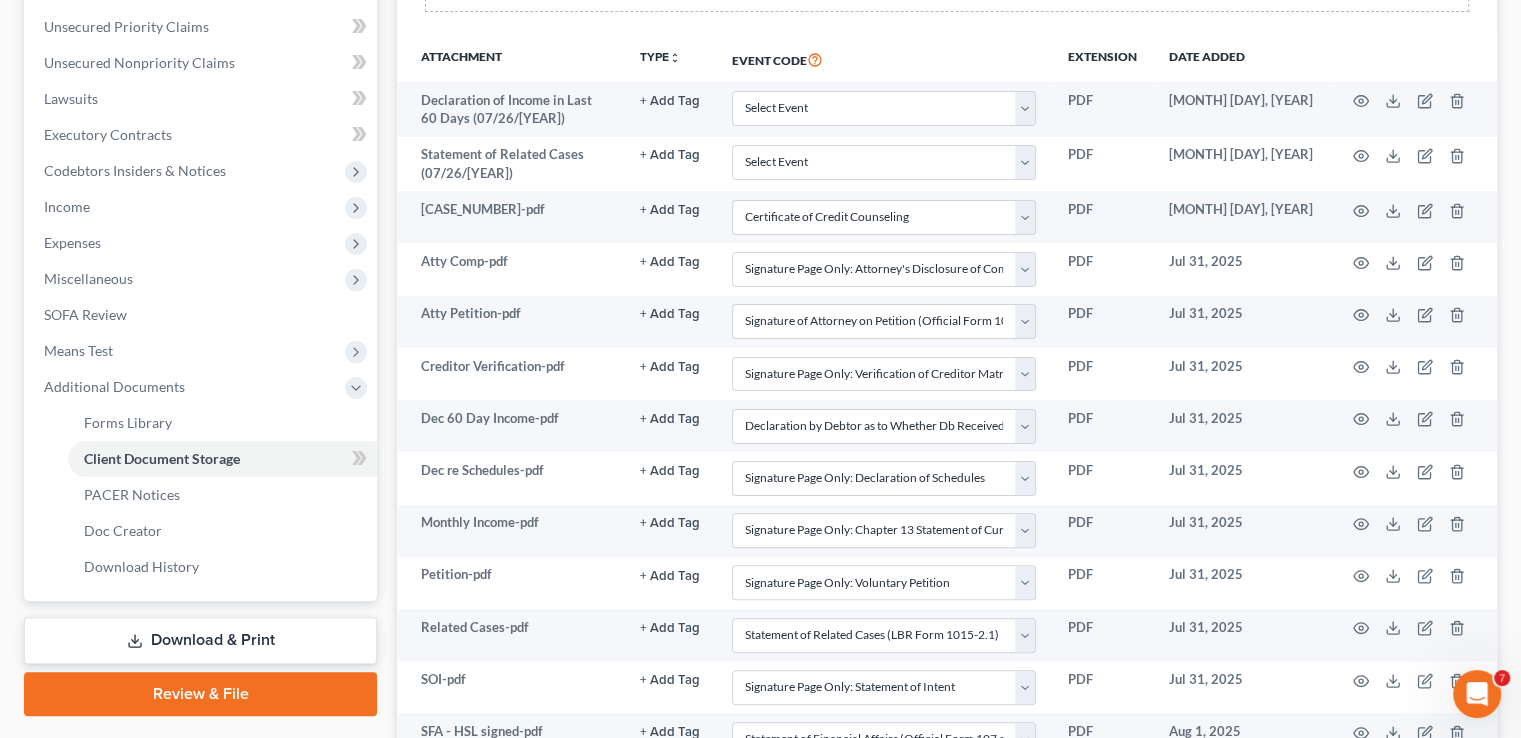 scroll, scrollTop: 0, scrollLeft: 0, axis: both 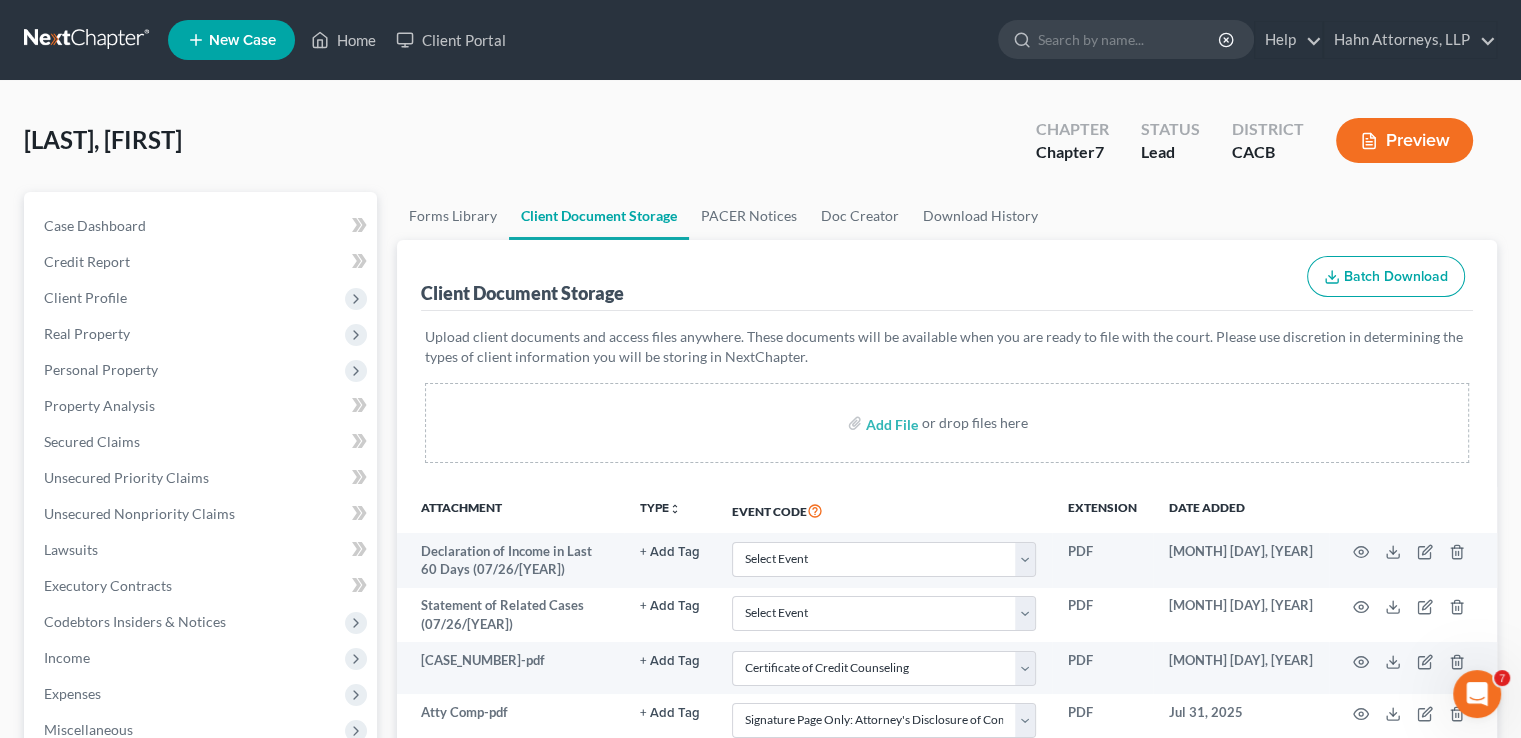 select on "10" 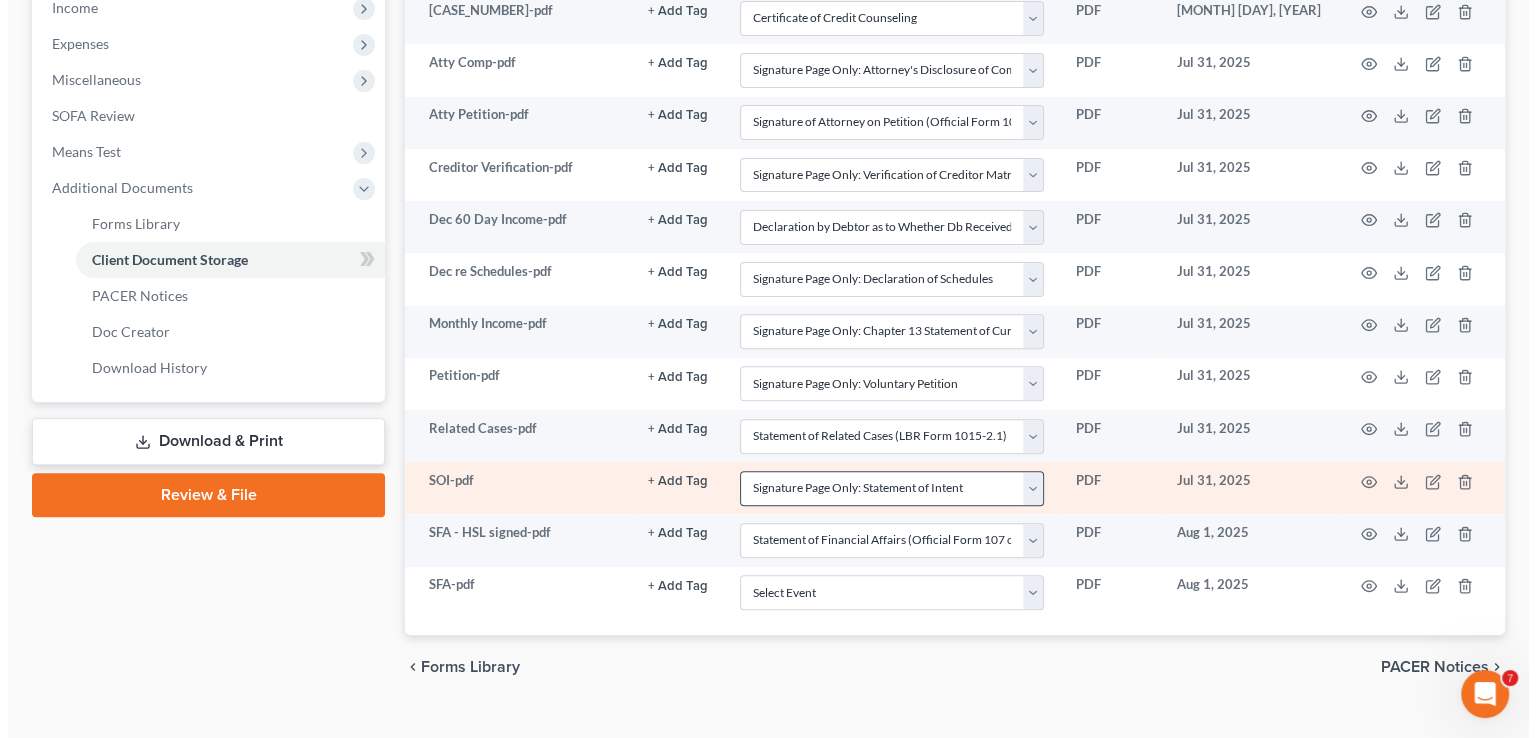 scroll, scrollTop: 679, scrollLeft: 0, axis: vertical 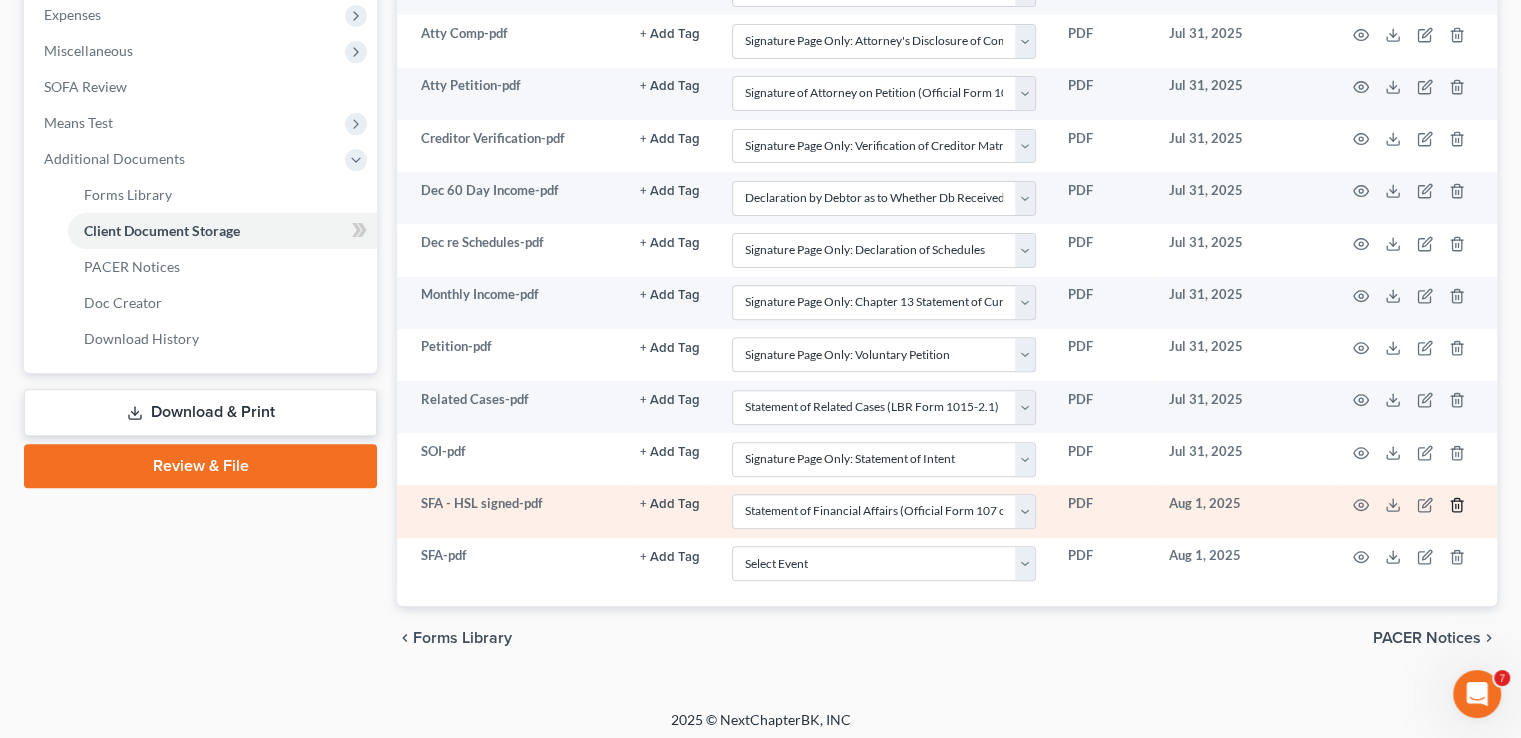 click 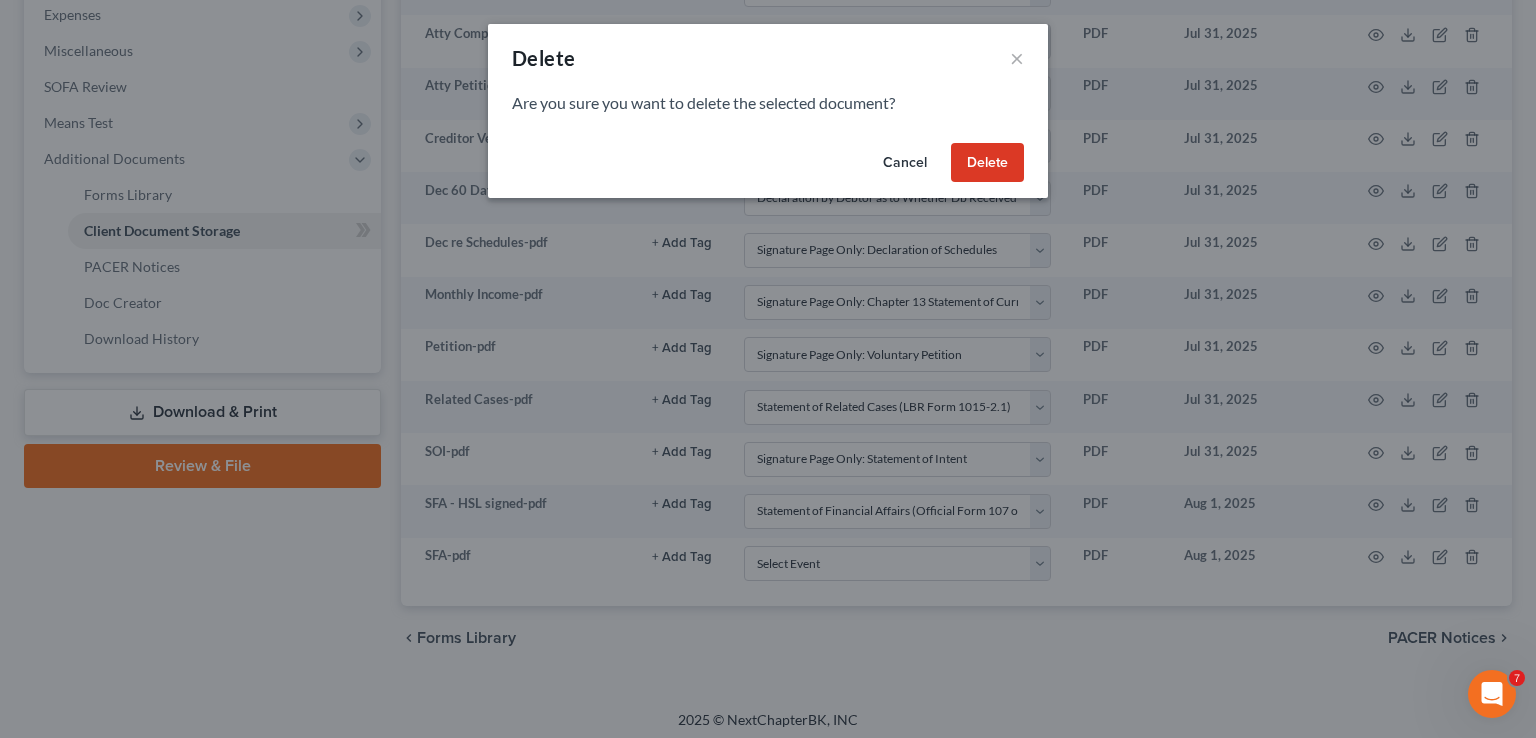 click on "Delete" at bounding box center [987, 163] 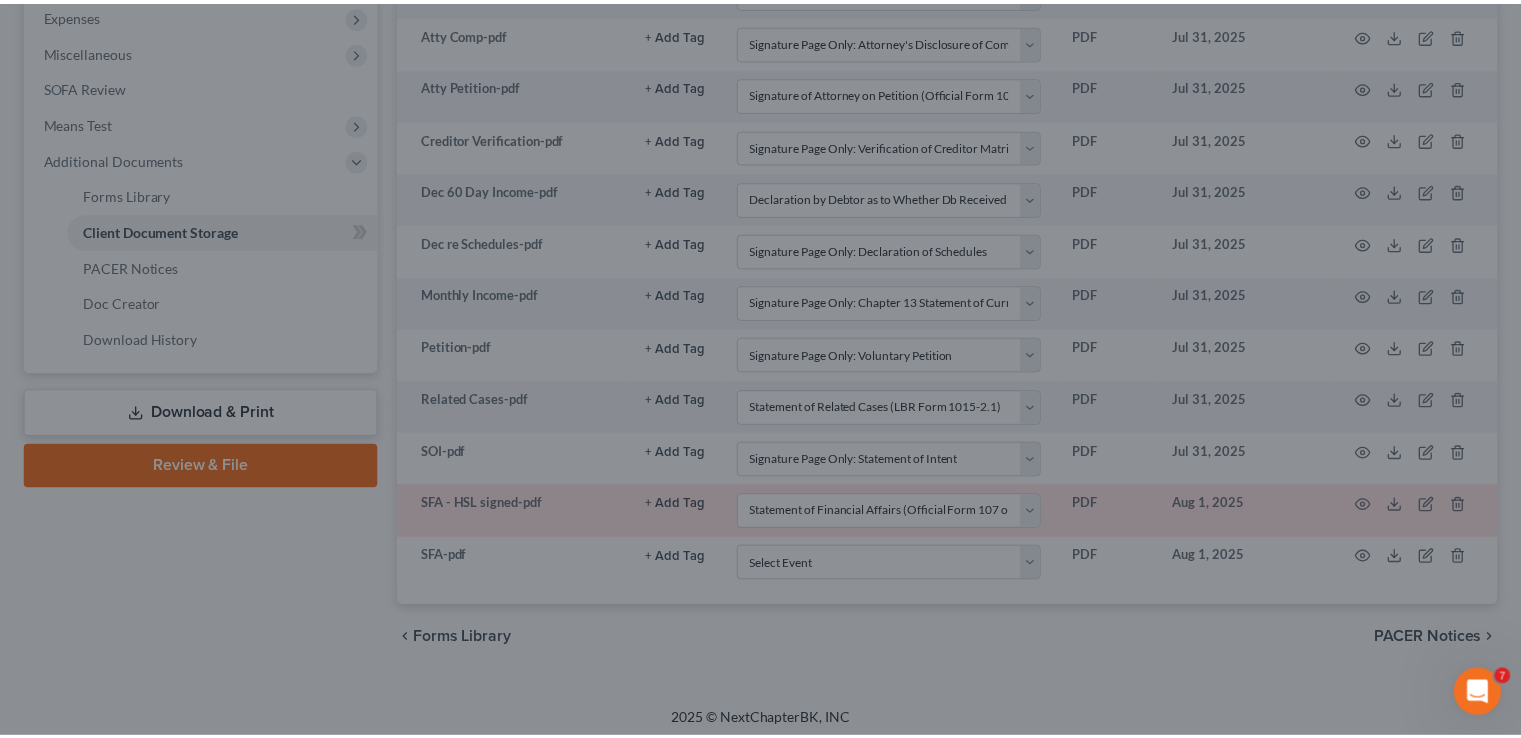 scroll, scrollTop: 627, scrollLeft: 0, axis: vertical 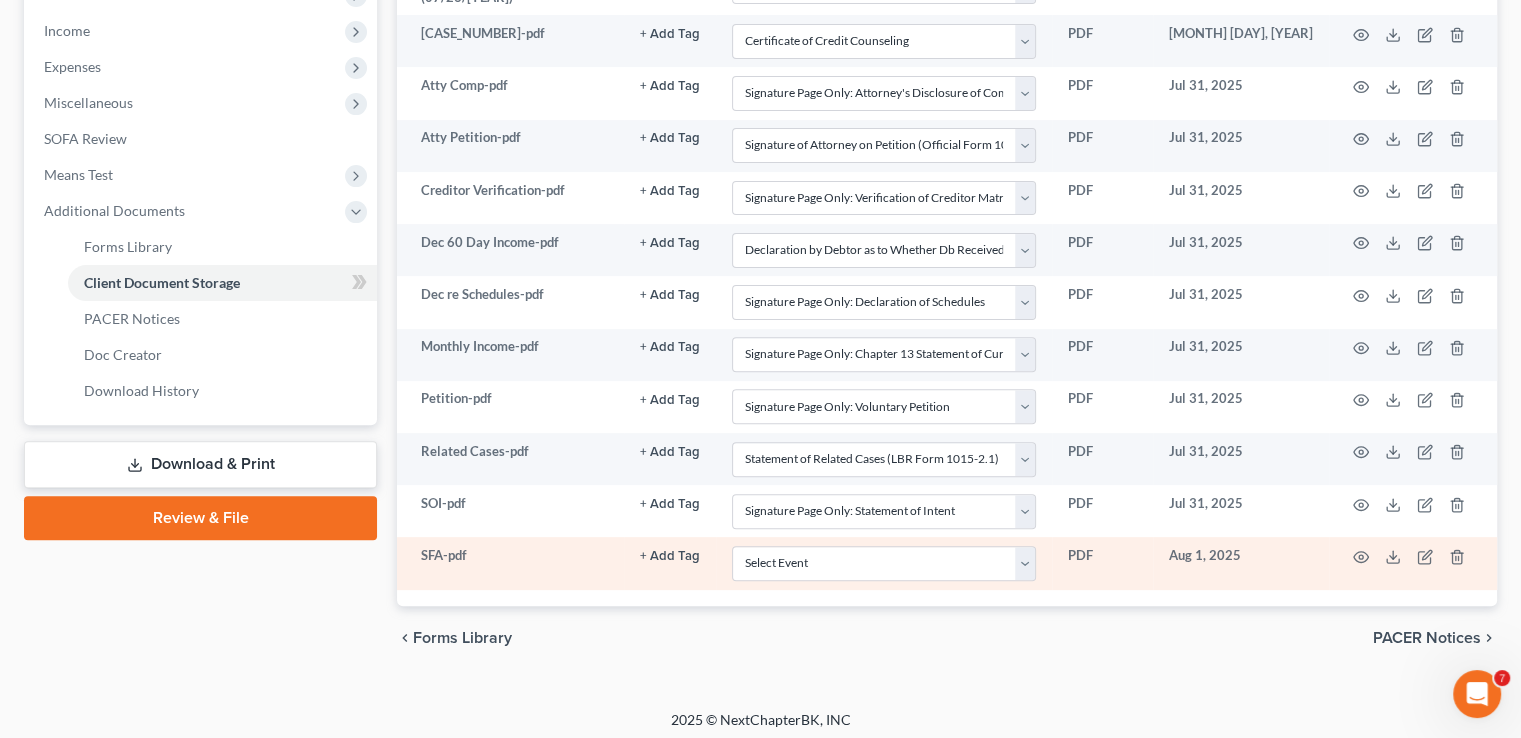 click on "Select Event Amended Chapter 11 Plan Amended Chapter 11 Small Business Plan Amended Chapter 13 Plan Amended Disclosure Statement Amended List of Creditors (Fee) Amendment - Amending Schedules D and/or E/F (Official Form 106D, 106E/F, 206D, or 206E/F) (Fee) Attachment to Voluntary Petition for Non-Individuals (Chapter 11) (Official Form 201A) Attorney's Discl of Comp Arrangement in Indv Ch 7 Case (LBR Form F2090-1) Balance Sheet Cash Flow Statement Certificate of Credit Counseling Certification About a Financial Management Course for Debtor 1 (Official Form 423) Certification About a Financial Management Course for Debtor 2 (Joint Debtor) (Official Form 423) Chapter 11 Ballots Chapter 11 Plan Chapter 11 Small Business Plan Chapter 11 Statement of Your Current Monthly Income (Official Form 122B) Chapter 11 or Chapter 9: List of Creditors Who Have the 20 Largest Unsecured Claims and Are Not Insi Chapter 13 Calculation of Disposable Income (Official Form 122C-2) Chapter 13 Plan (LBR F3015-1) Disclosure Statement" at bounding box center (884, 563) 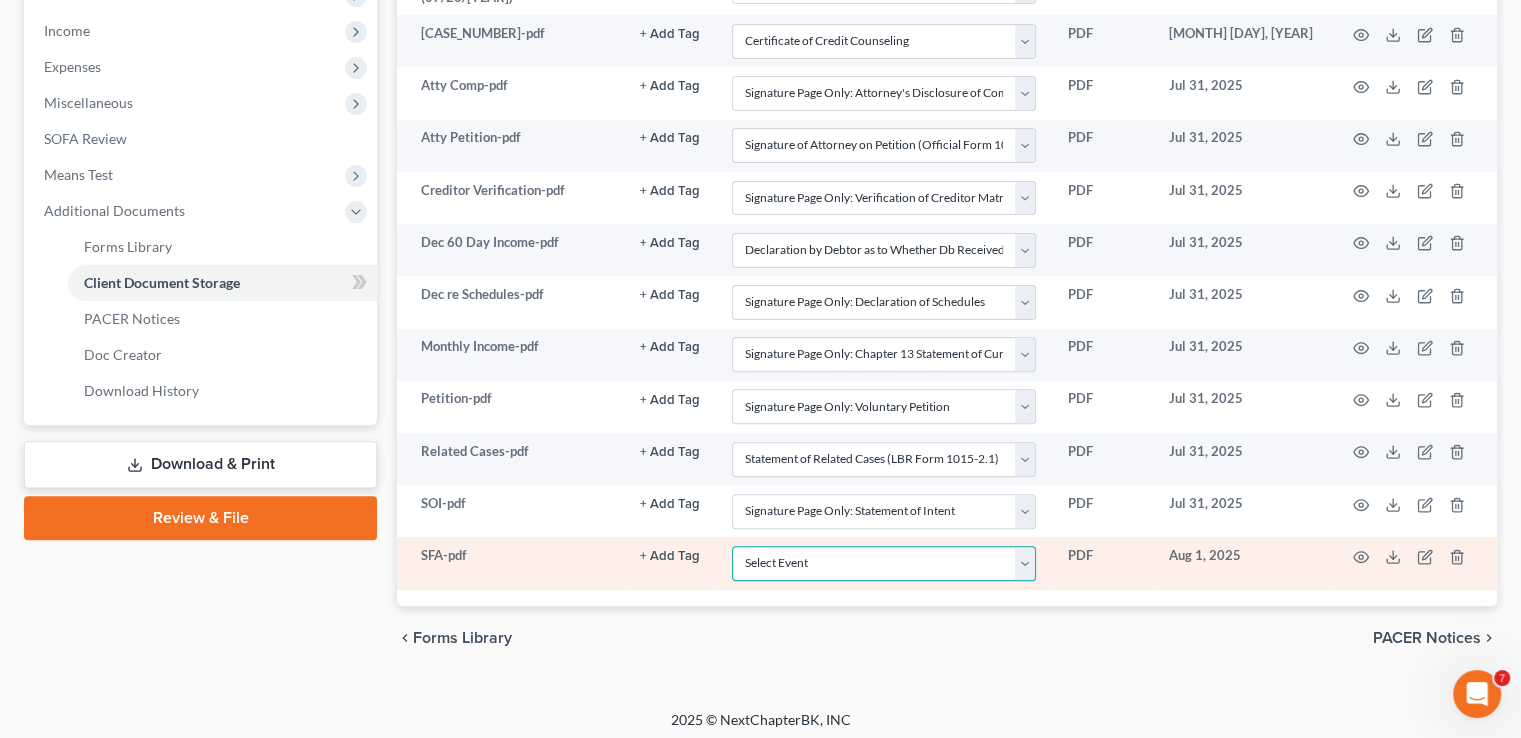 click on "Select Event Amended Chapter 11 Plan Amended Chapter 11 Small Business Plan Amended Chapter 13 Plan Amended Disclosure Statement Amended List of Creditors (Fee) Amendment - Amending Schedules D and/or E/F (Official Form 106D, 106E/F, 206D, or 206E/F) (Fee) Attachment to Voluntary Petition for Non-Individuals (Chapter 11) (Official Form 201A) Attorney's Discl of Comp Arrangement in Indv Ch 7 Case (LBR Form F2090-1) Balance Sheet Cash Flow Statement Certificate of Credit Counseling Certification About a Financial Management Course for Debtor 1 (Official Form 423) Certification About a Financial Management Course for Debtor 2 (Joint Debtor) (Official Form 423) Chapter 11 Ballots Chapter 11 Plan Chapter 11 Small Business Plan Chapter 11 Statement of Your Current Monthly Income (Official Form 122B) Chapter 11 or Chapter 9: List of Creditors Who Have the 20 Largest Unsecured Claims and Are Not Insi Chapter 13 Calculation of Disposable Income (Official Form 122C-2) Chapter 13 Plan (LBR F3015-1) Disclosure Statement" at bounding box center (884, 563) 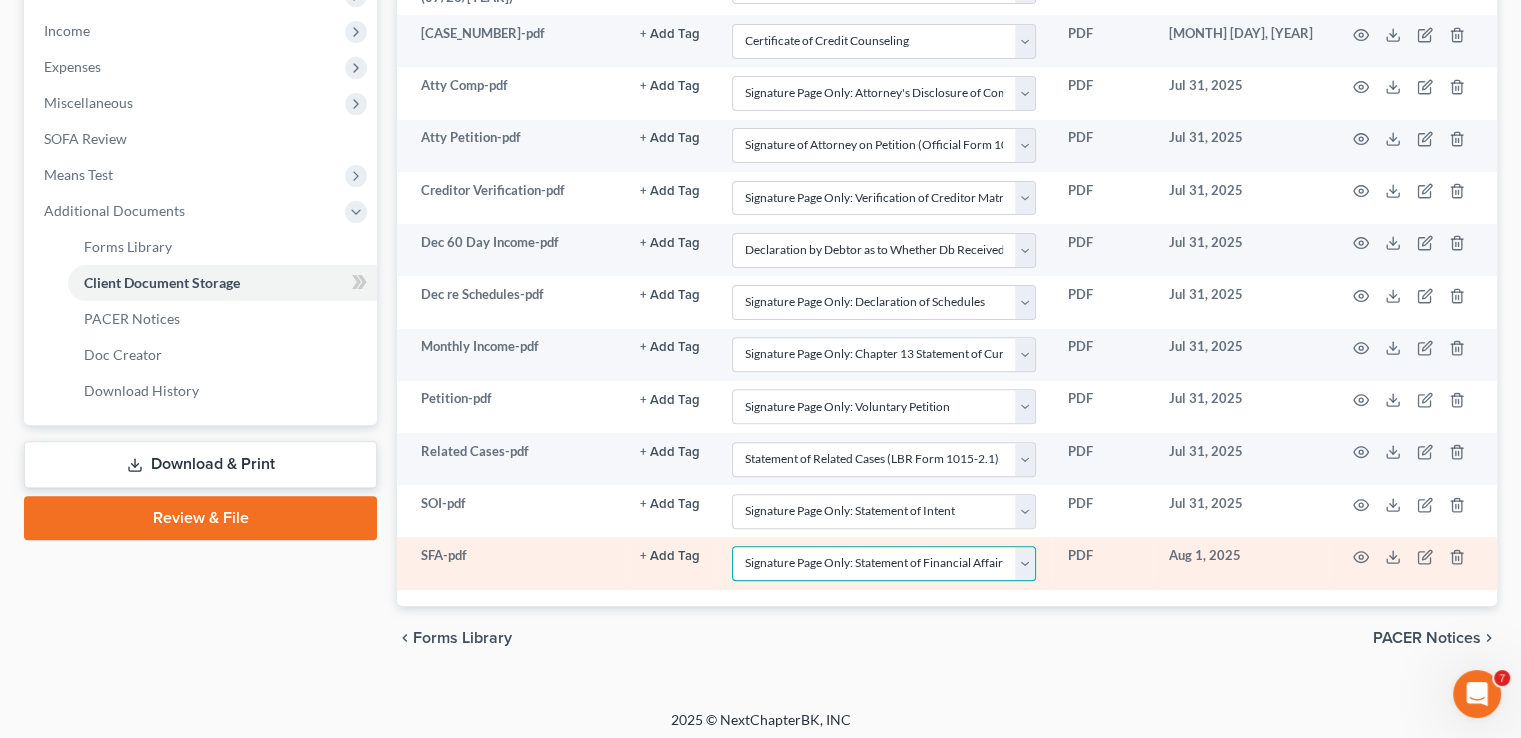 click on "Select Event Amended Chapter 11 Plan Amended Chapter 11 Small Business Plan Amended Chapter 13 Plan Amended Disclosure Statement Amended List of Creditors (Fee) Amendment - Amending Schedules D and/or E/F (Official Form 106D, 106E/F, 206D, or 206E/F) (Fee) Attachment to Voluntary Petition for Non-Individuals (Chapter 11) (Official Form 201A) Attorney's Discl of Comp Arrangement in Indv Ch 7 Case (LBR Form F2090-1) Balance Sheet Cash Flow Statement Certificate of Credit Counseling Certification About a Financial Management Course for Debtor 1 (Official Form 423) Certification About a Financial Management Course for Debtor 2 (Joint Debtor) (Official Form 423) Chapter 11 Ballots Chapter 11 Plan Chapter 11 Small Business Plan Chapter 11 Statement of Your Current Monthly Income (Official Form 122B) Chapter 11 or Chapter 9: List of Creditors Who Have the 20 Largest Unsecured Claims and Are Not Insi Chapter 13 Calculation of Disposable Income (Official Form 122C-2) Chapter 13 Plan (LBR F3015-1) Disclosure Statement" at bounding box center (884, 563) 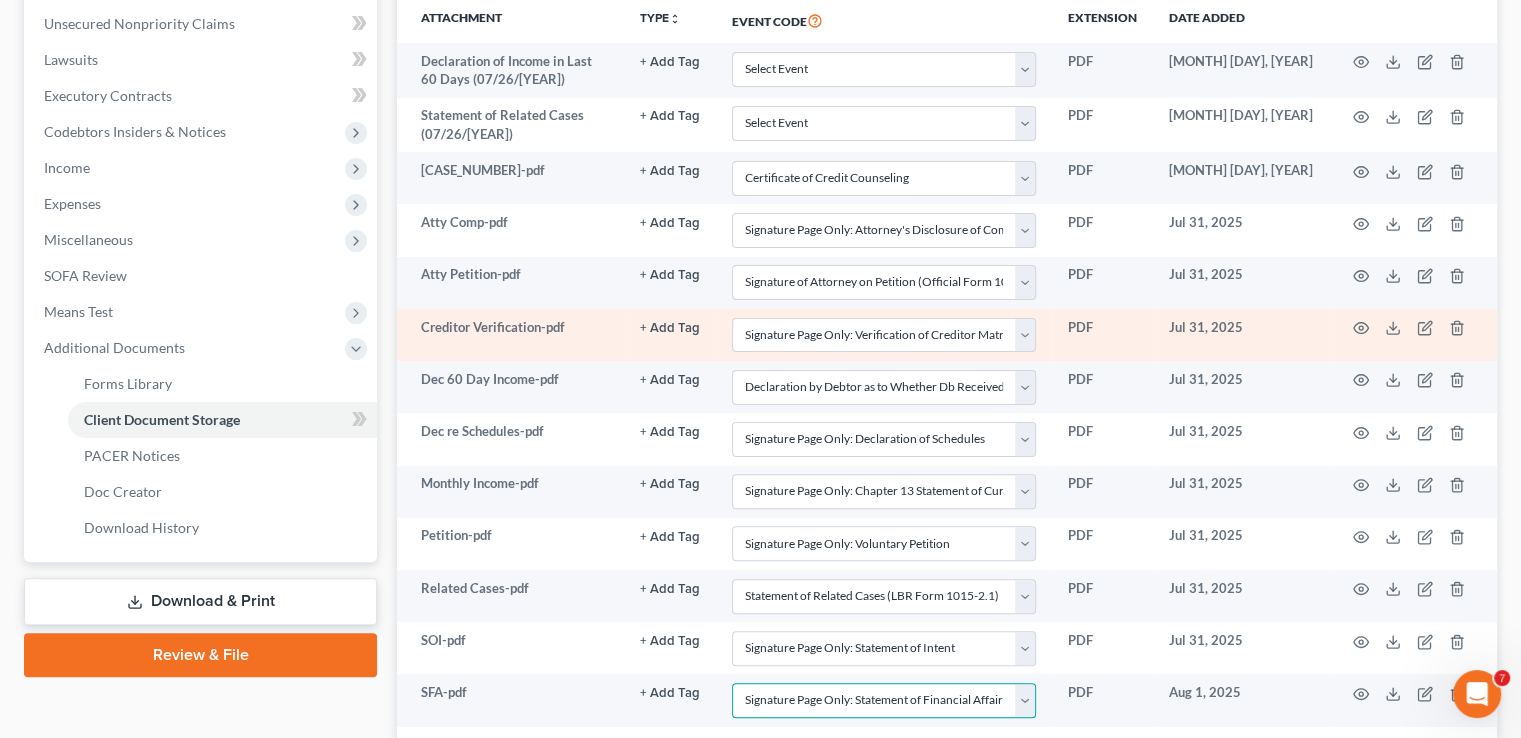 scroll, scrollTop: 627, scrollLeft: 0, axis: vertical 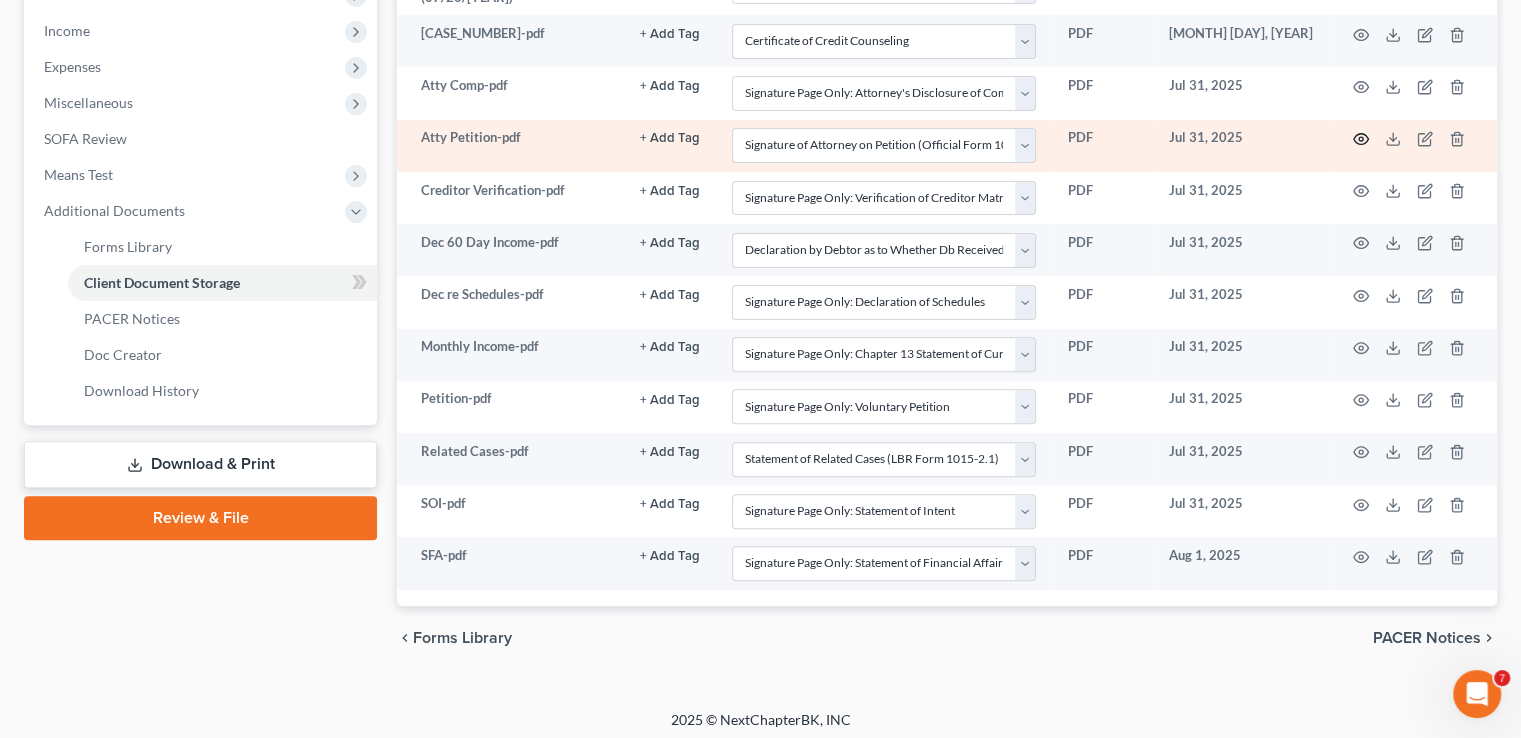 click 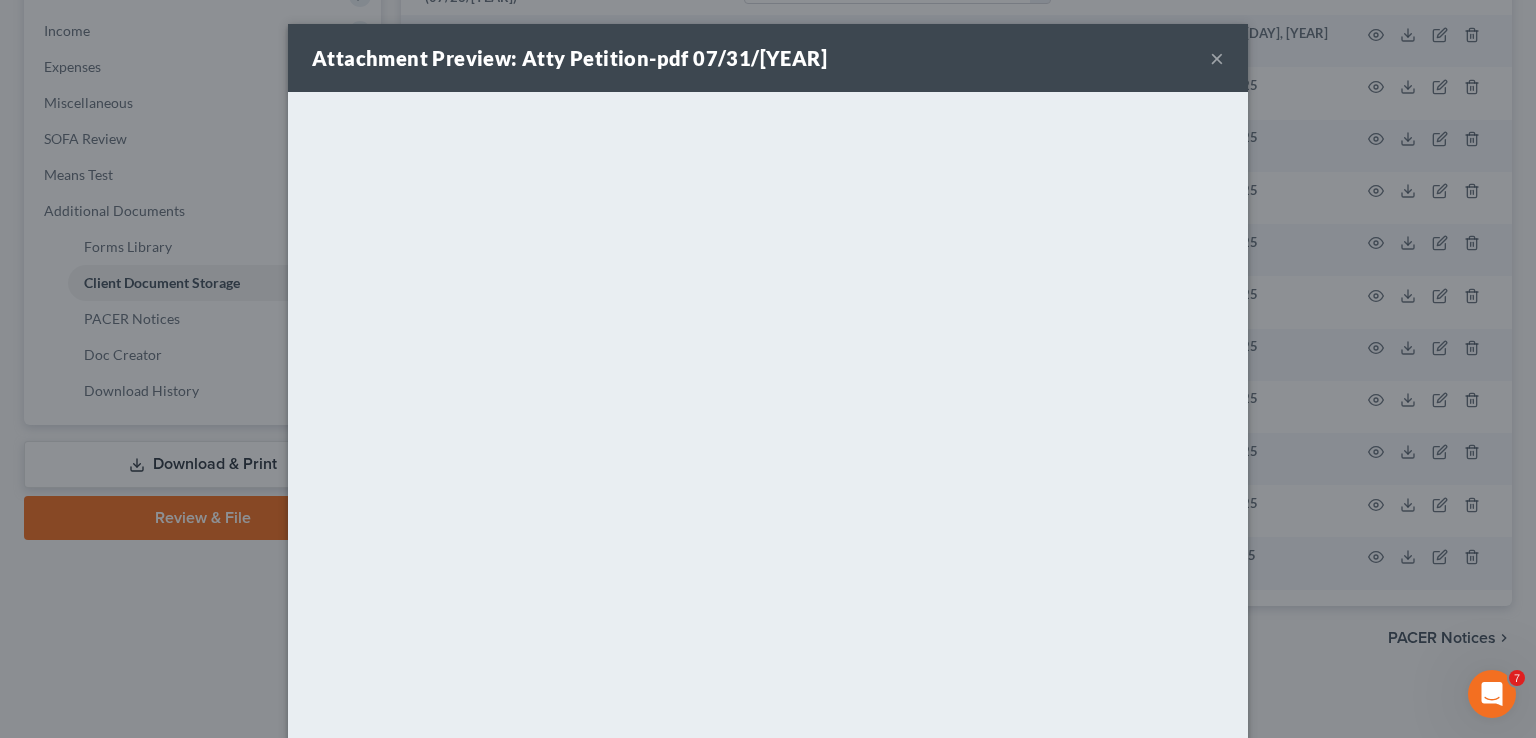 click on "Attachment Preview: Atty Petition-pdf 07/31/[YEAR] ×" at bounding box center [768, 58] 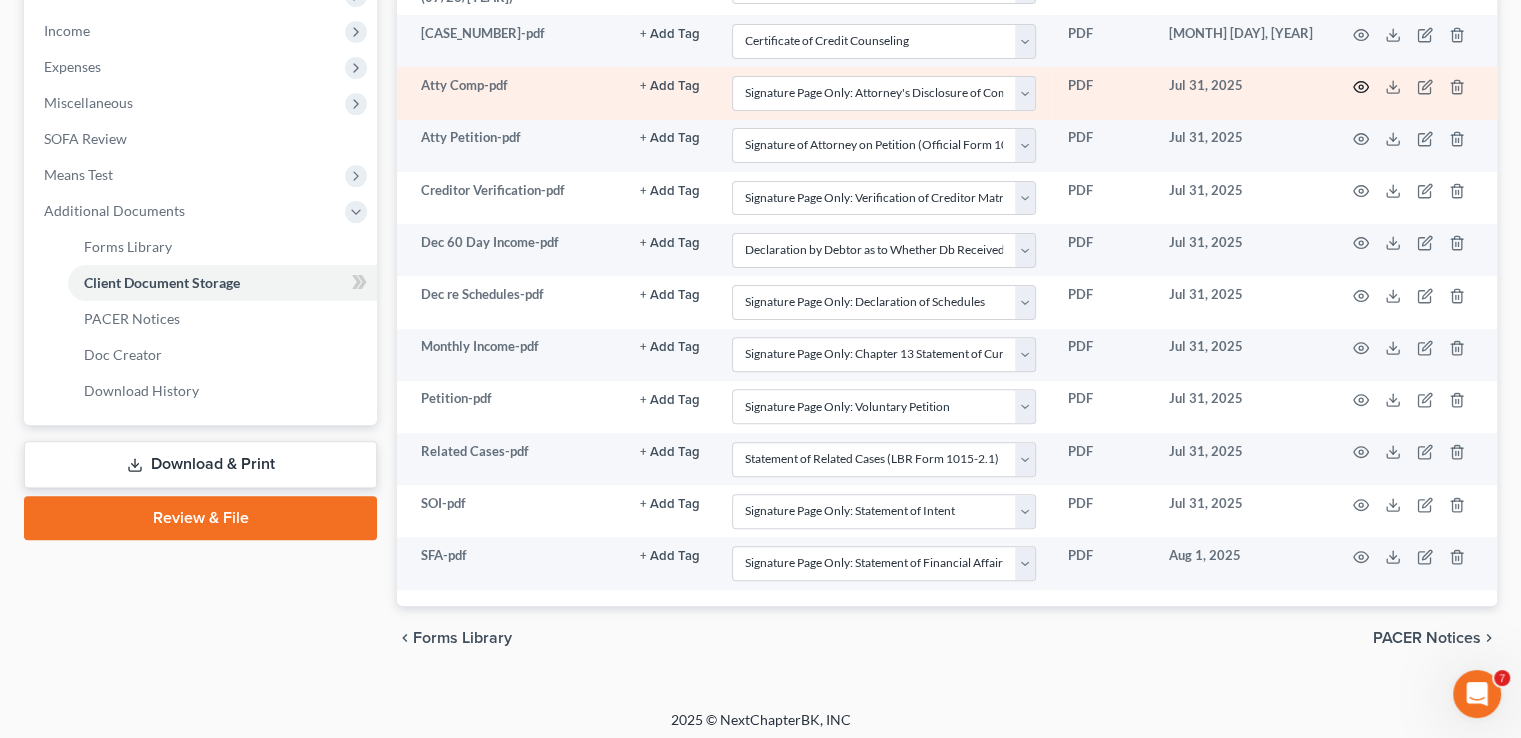 click 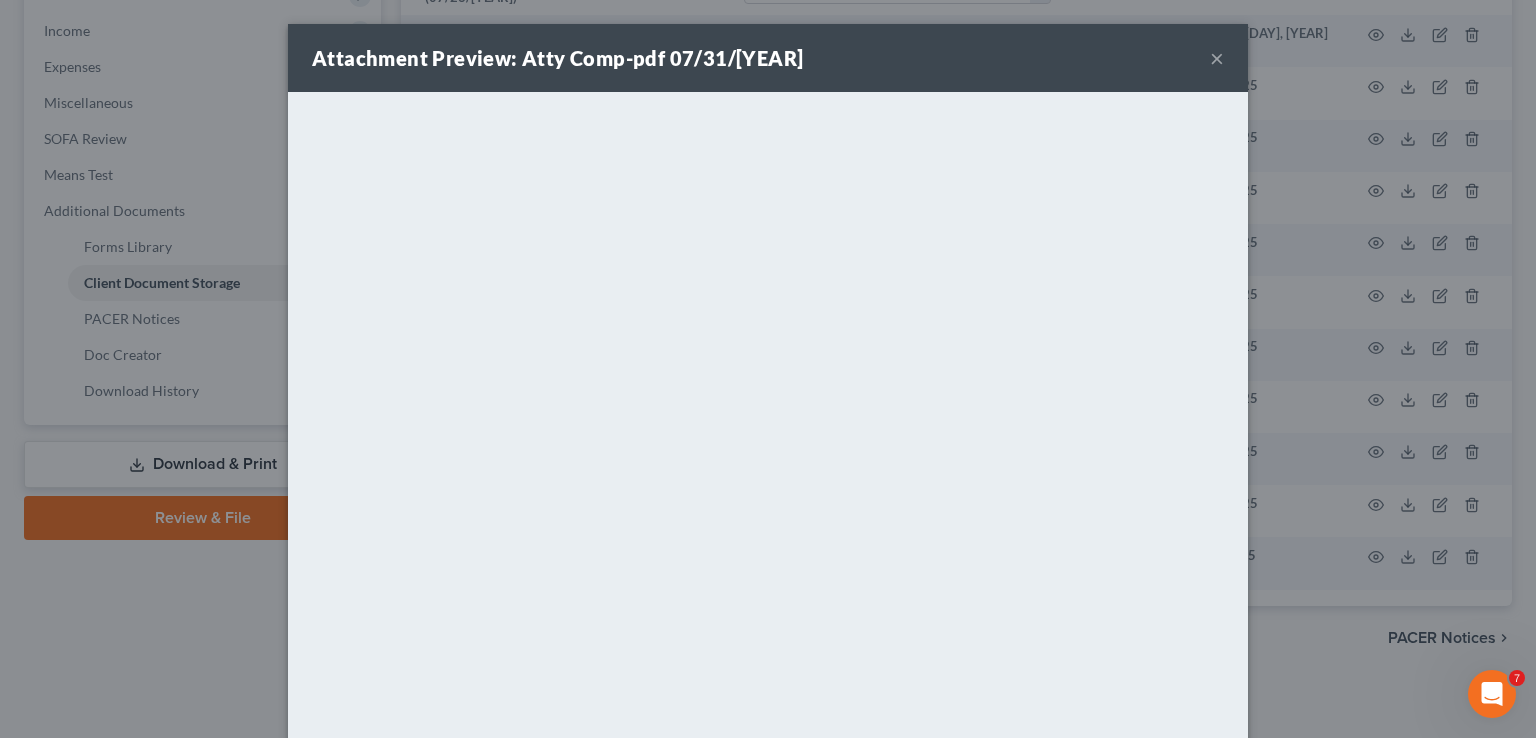 click on "×" at bounding box center [1217, 58] 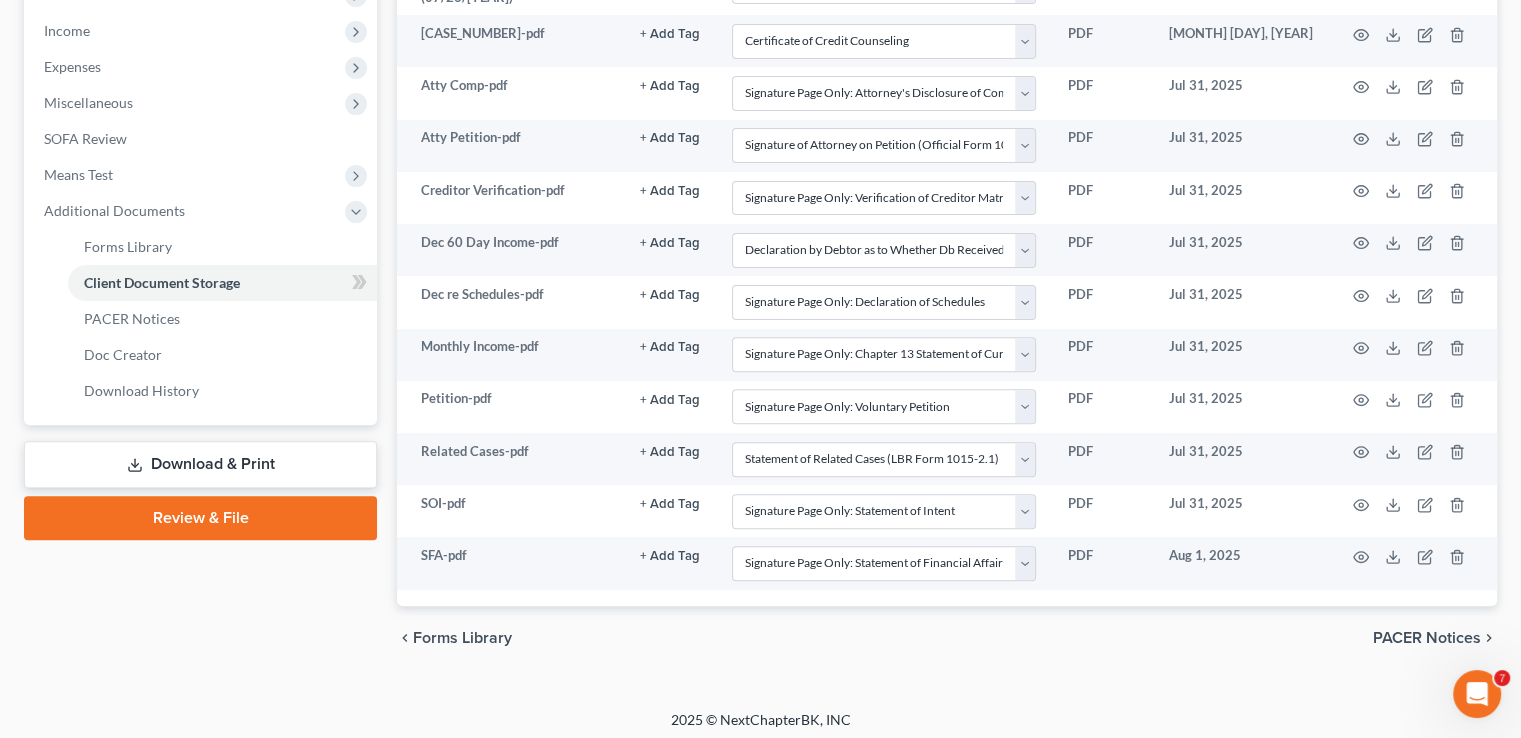click on "Review & File" at bounding box center (200, 518) 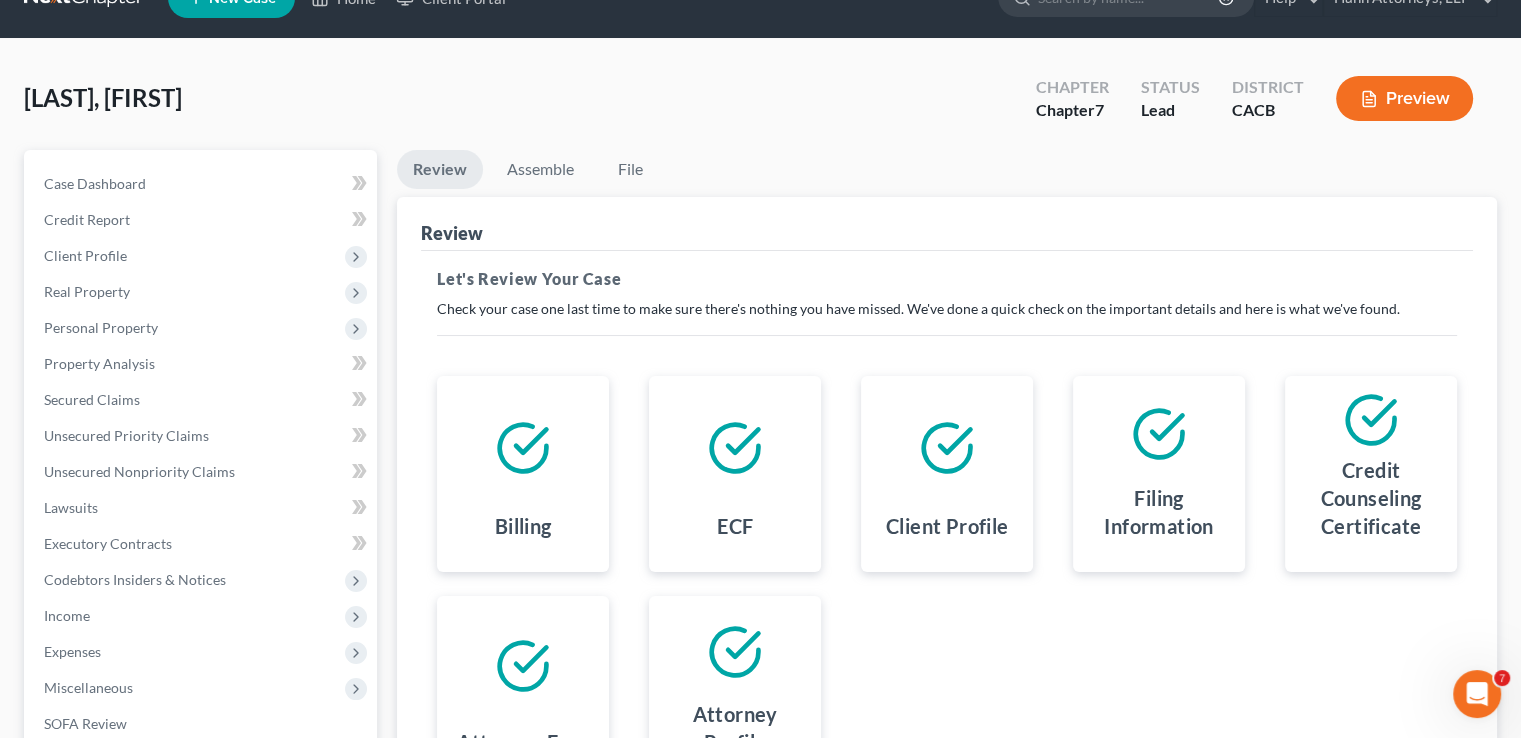 scroll, scrollTop: 0, scrollLeft: 0, axis: both 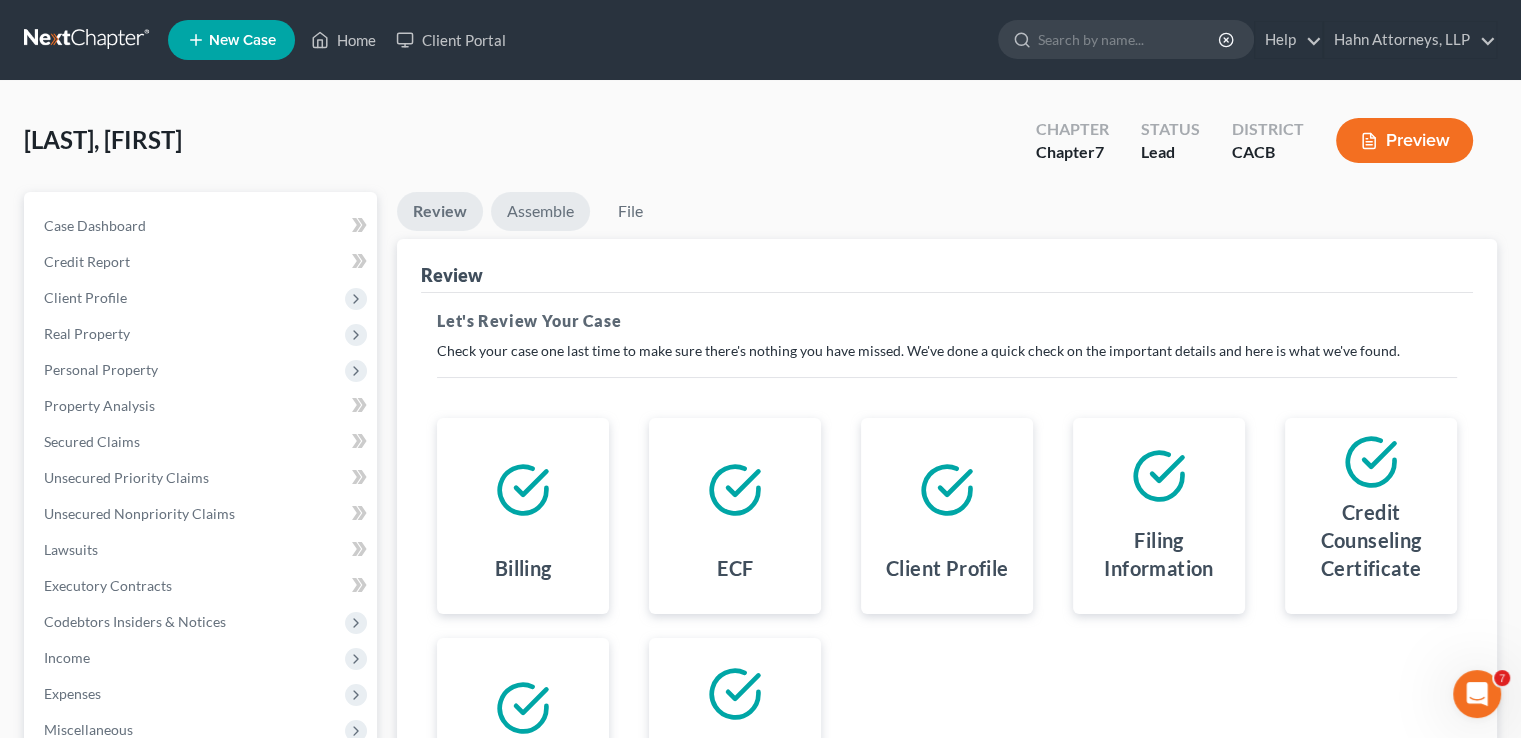 click on "Assemble" at bounding box center (540, 211) 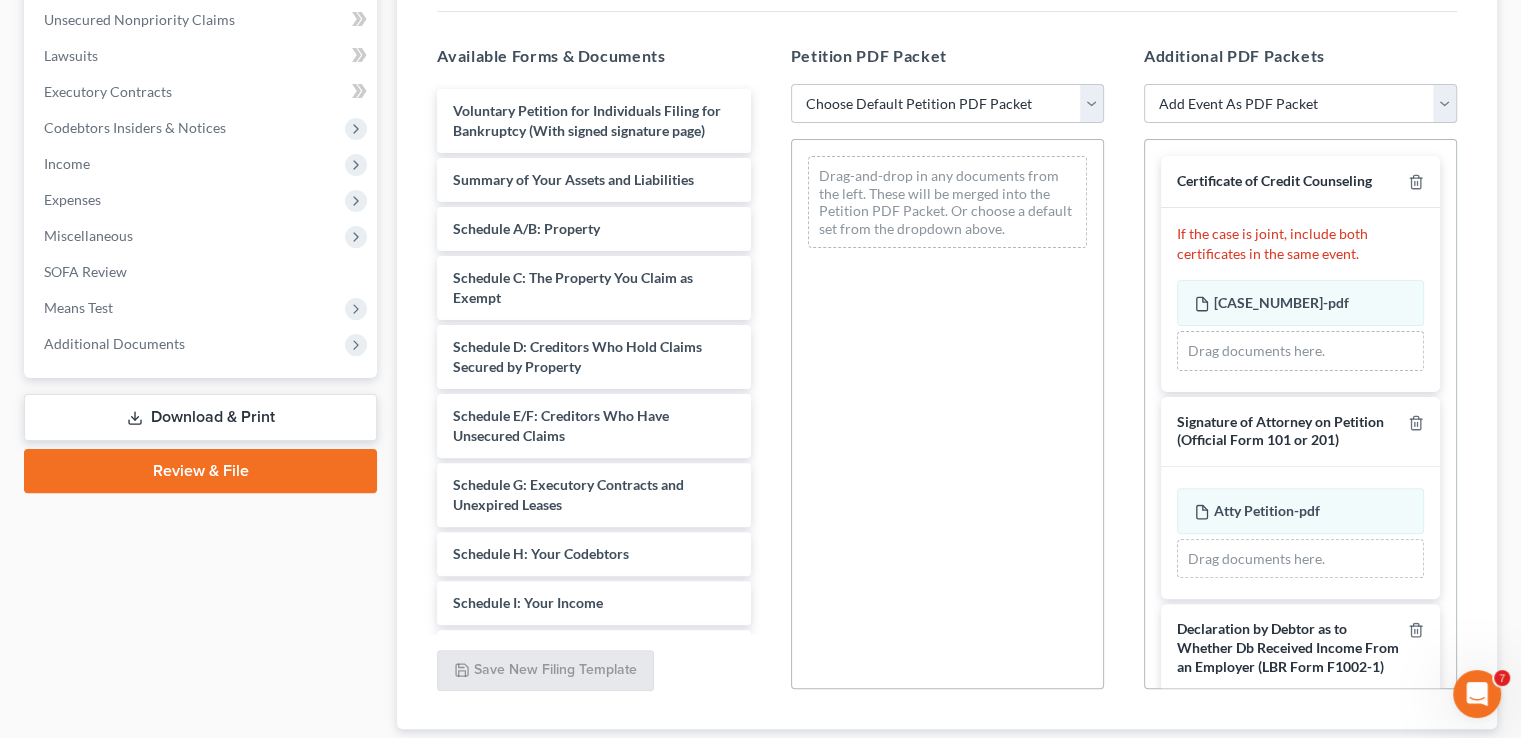 scroll, scrollTop: 500, scrollLeft: 0, axis: vertical 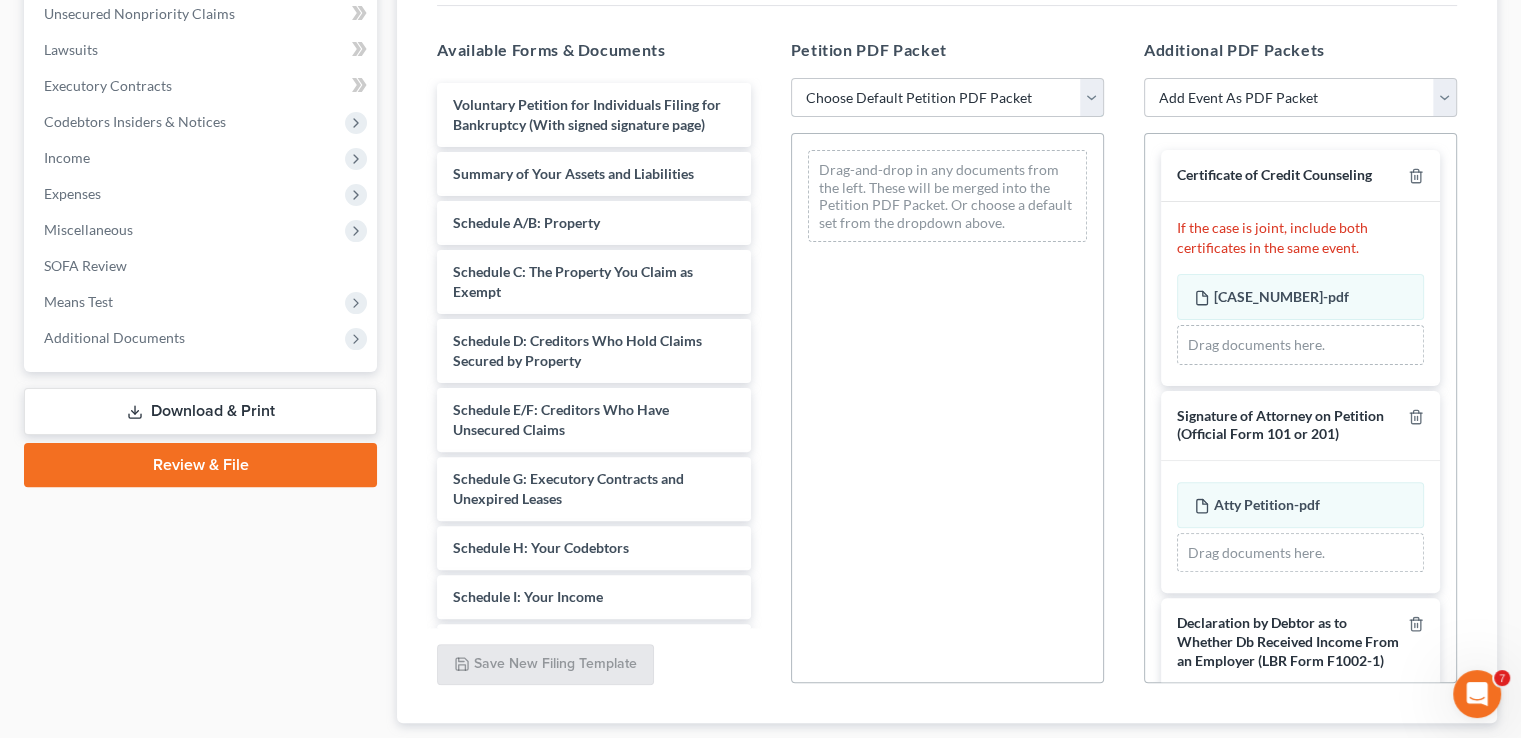 click on "Choose Default Petition PDF Packet Complete Bankruptcy Petition (all forms and schedules) Emergency Filing (Voluntary Petition and Creditor List Only)" at bounding box center (947, 98) 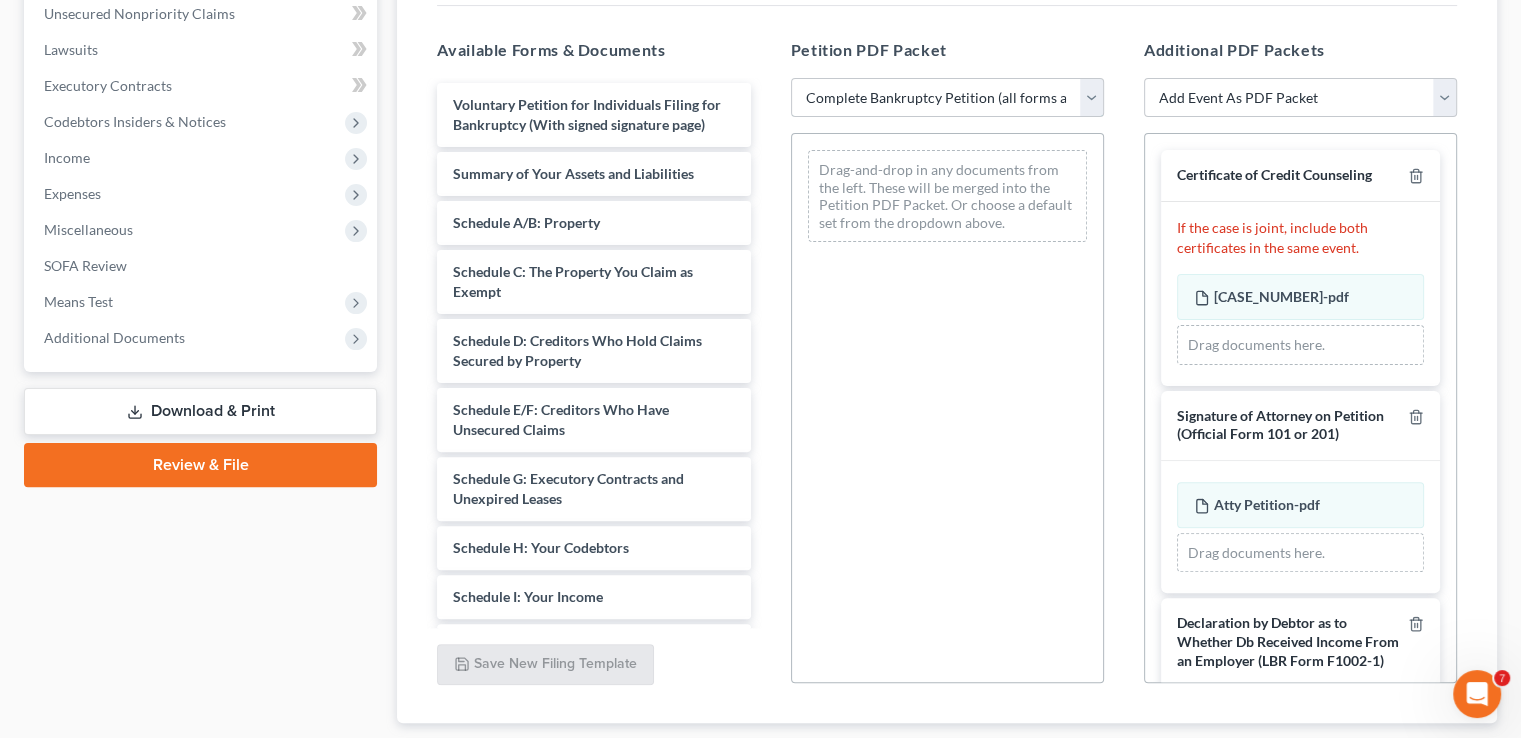 click on "Choose Default Petition PDF Packet Complete Bankruptcy Petition (all forms and schedules) Emergency Filing (Voluntary Petition and Creditor List Only)" at bounding box center (947, 98) 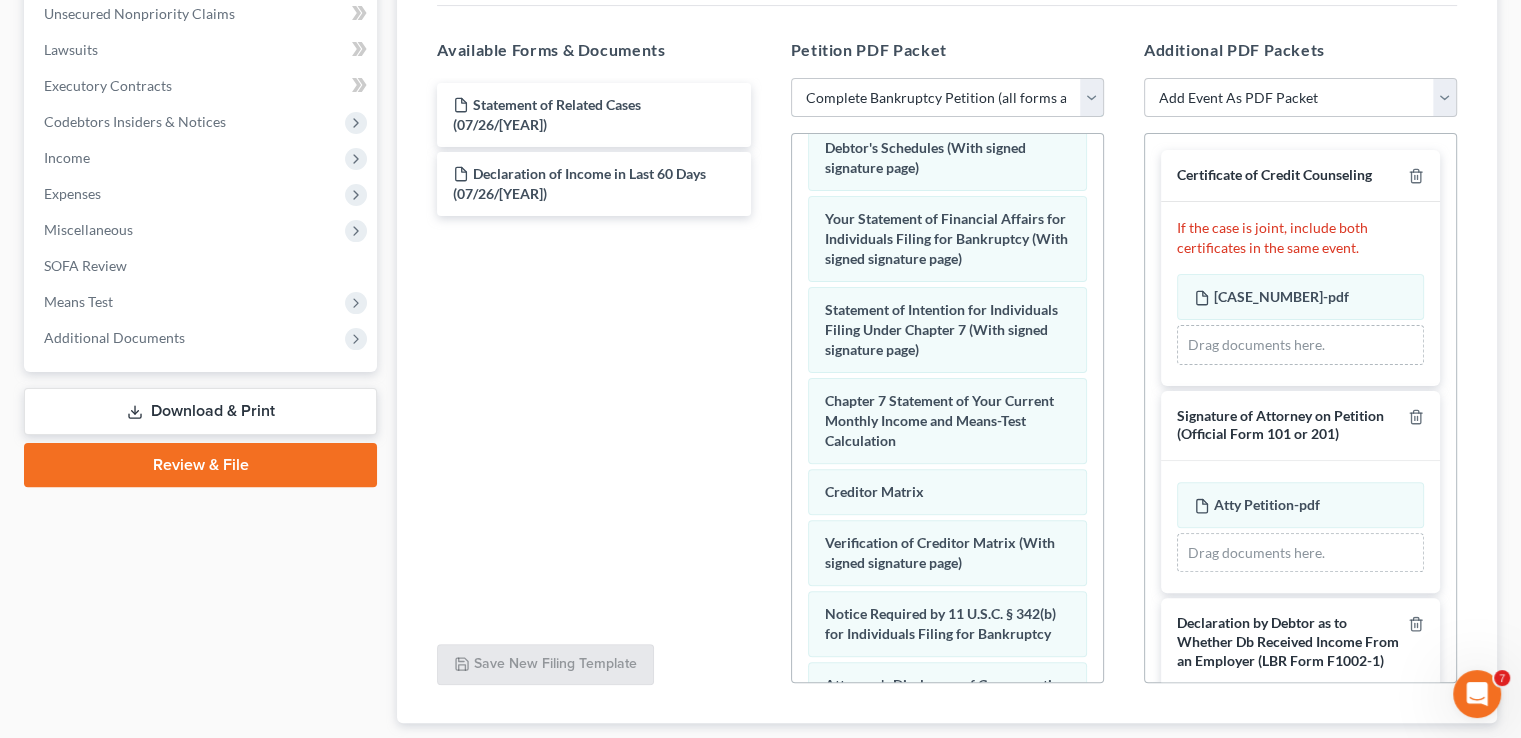 scroll, scrollTop: 865, scrollLeft: 0, axis: vertical 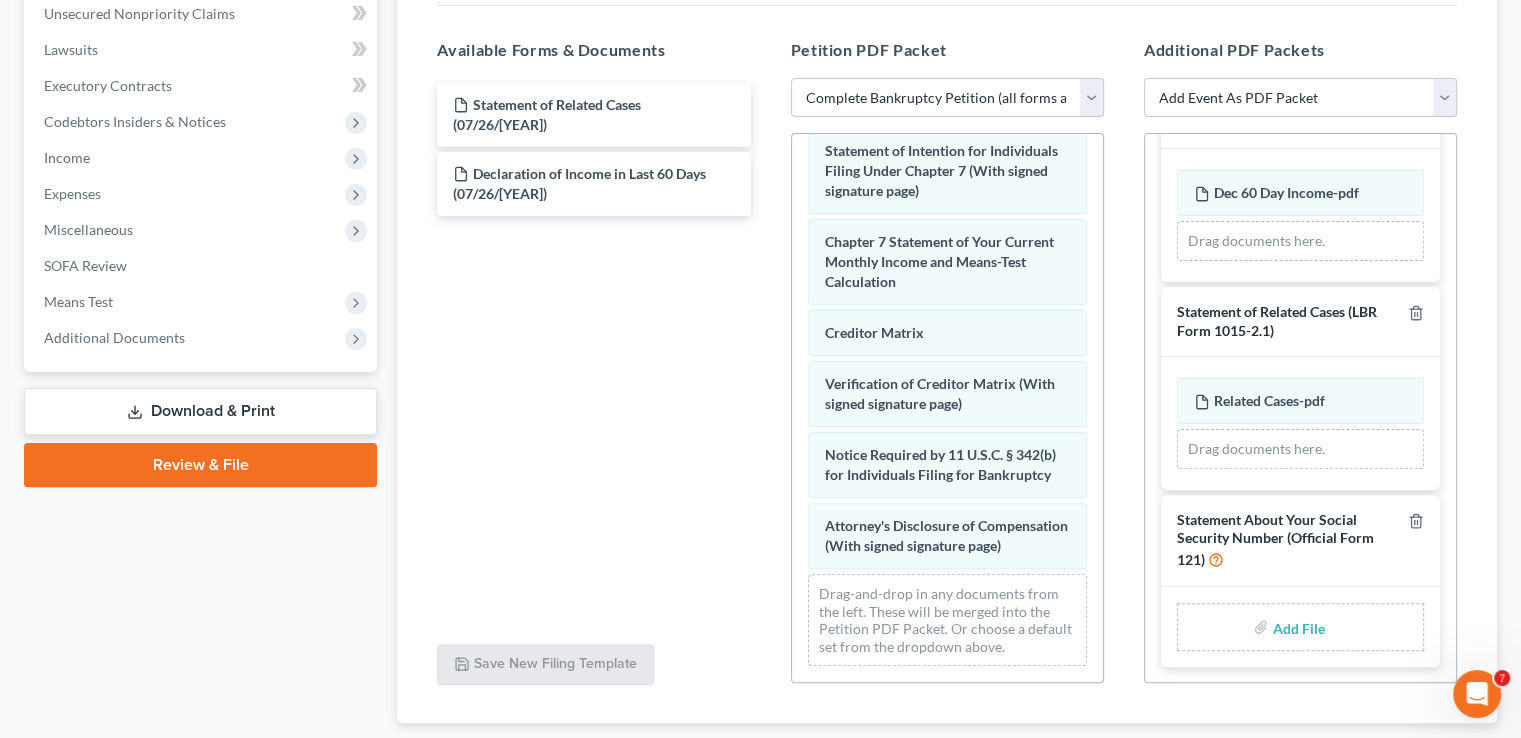 type on "C:\fakepath\[SSN] Statement - HSL signed.pdf" 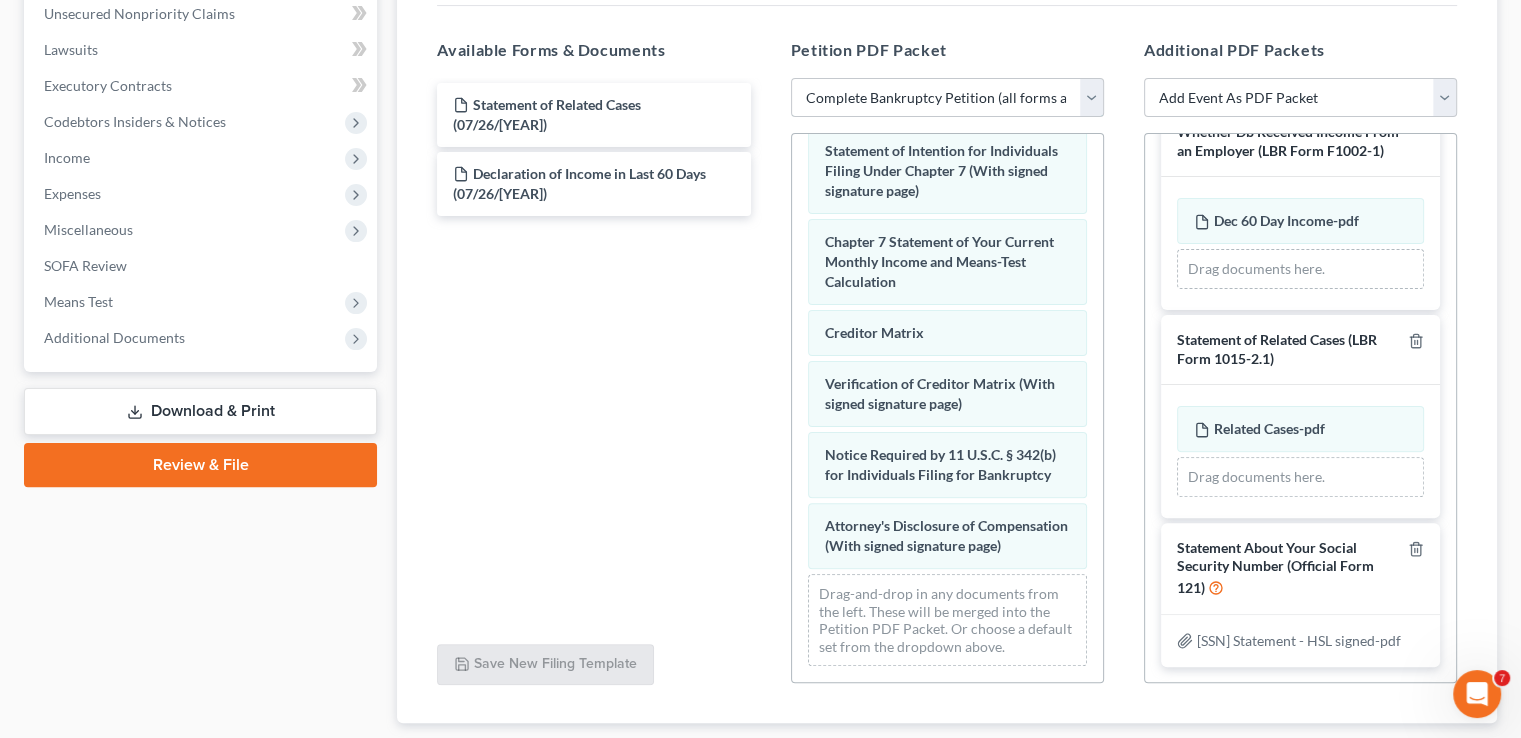 scroll, scrollTop: 544, scrollLeft: 0, axis: vertical 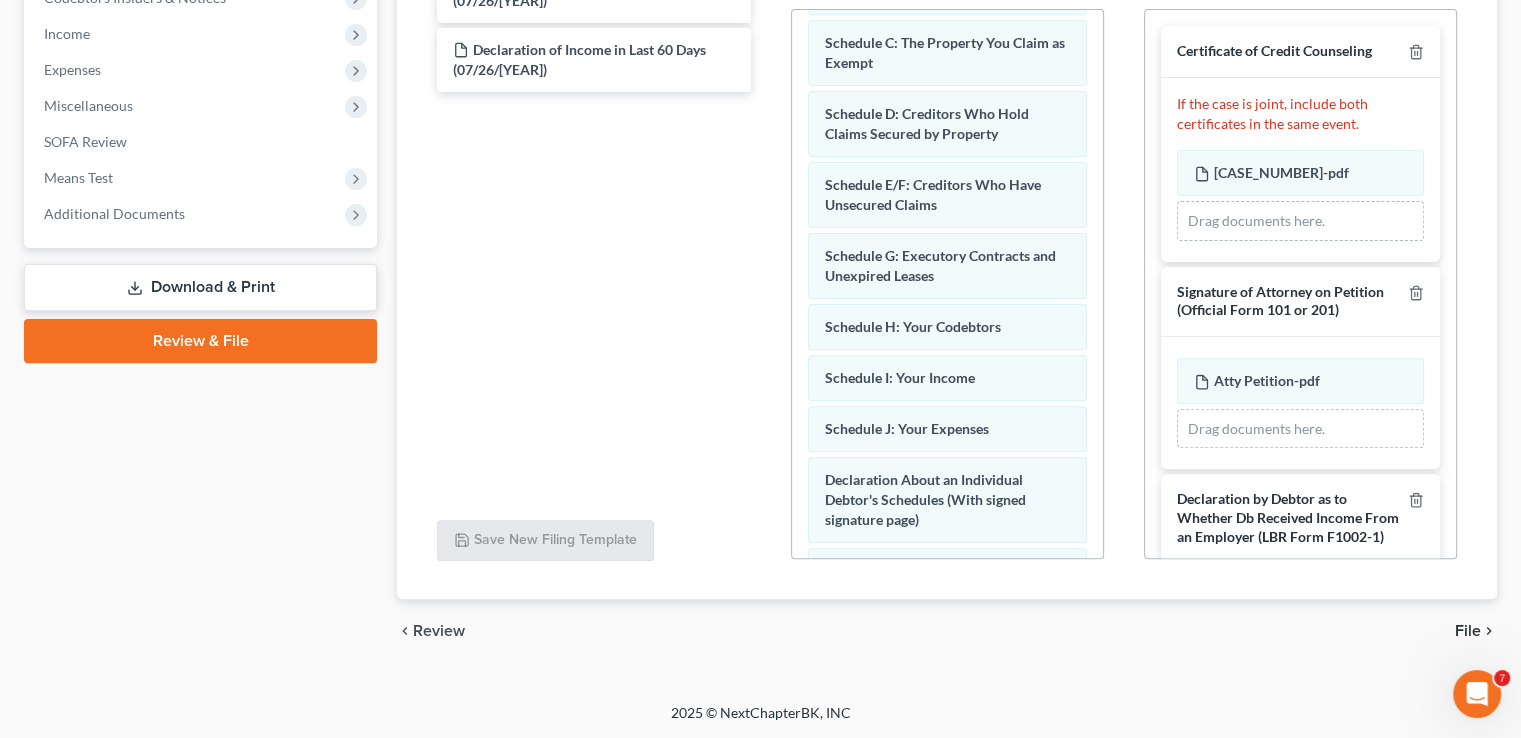 click on "File" at bounding box center (1468, 631) 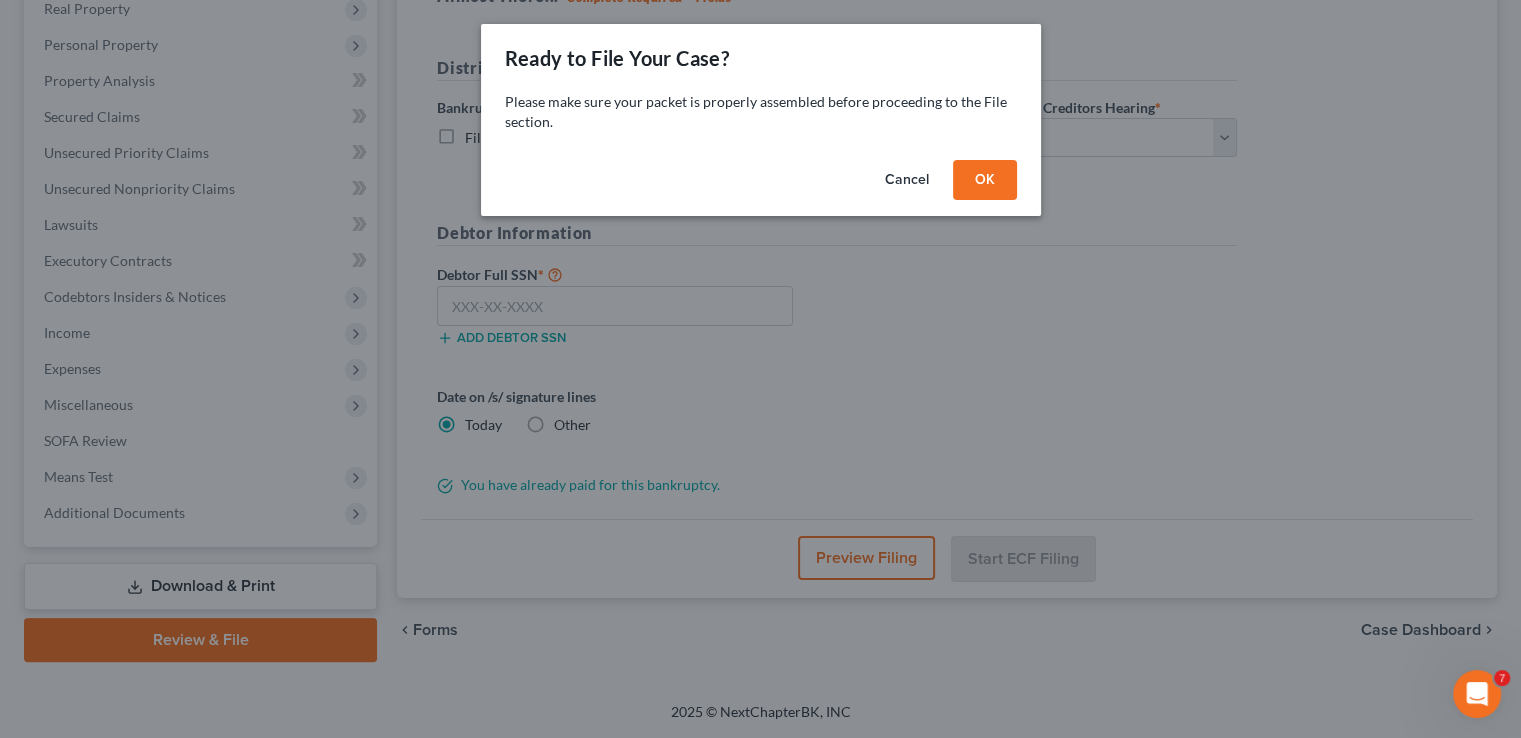 scroll, scrollTop: 324, scrollLeft: 0, axis: vertical 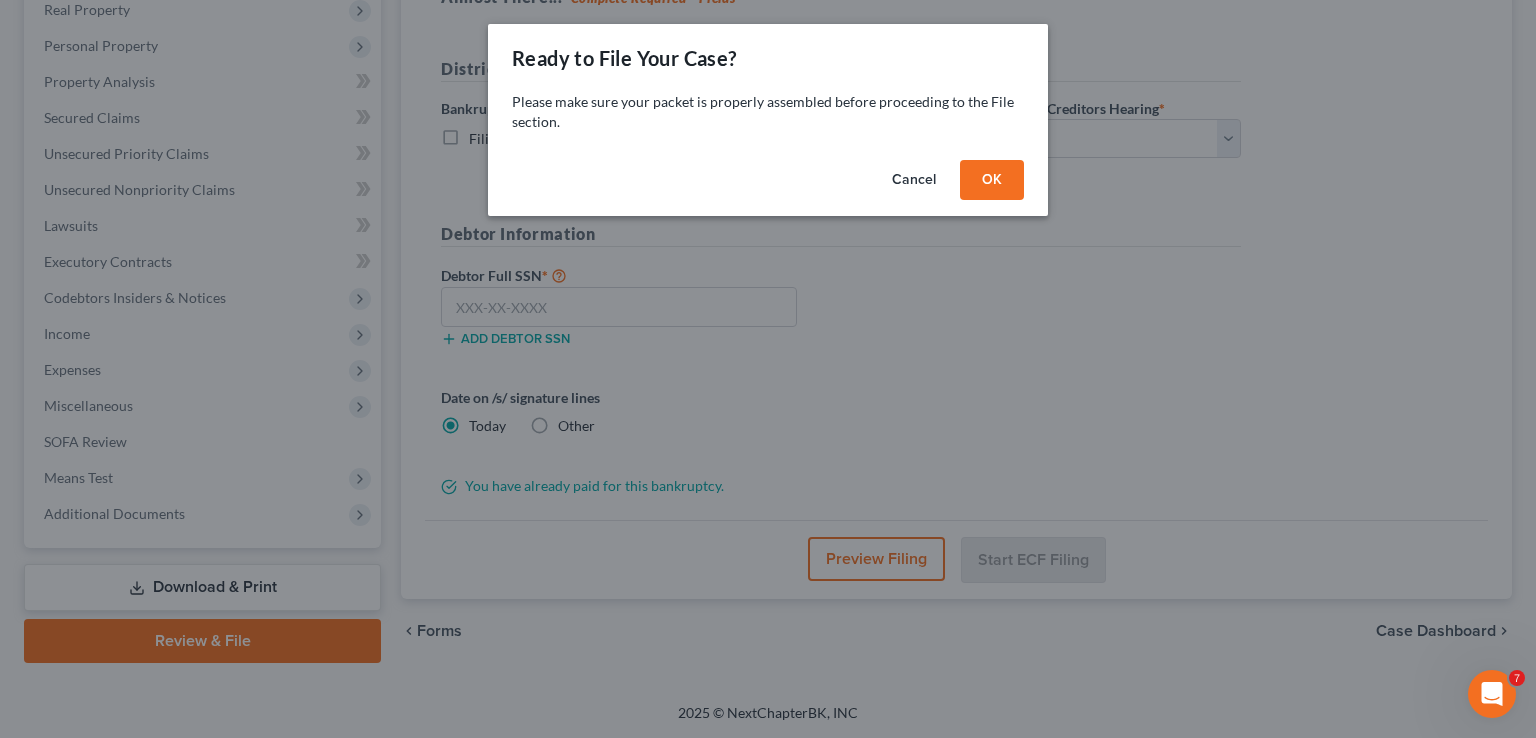 click on "OK" at bounding box center (992, 180) 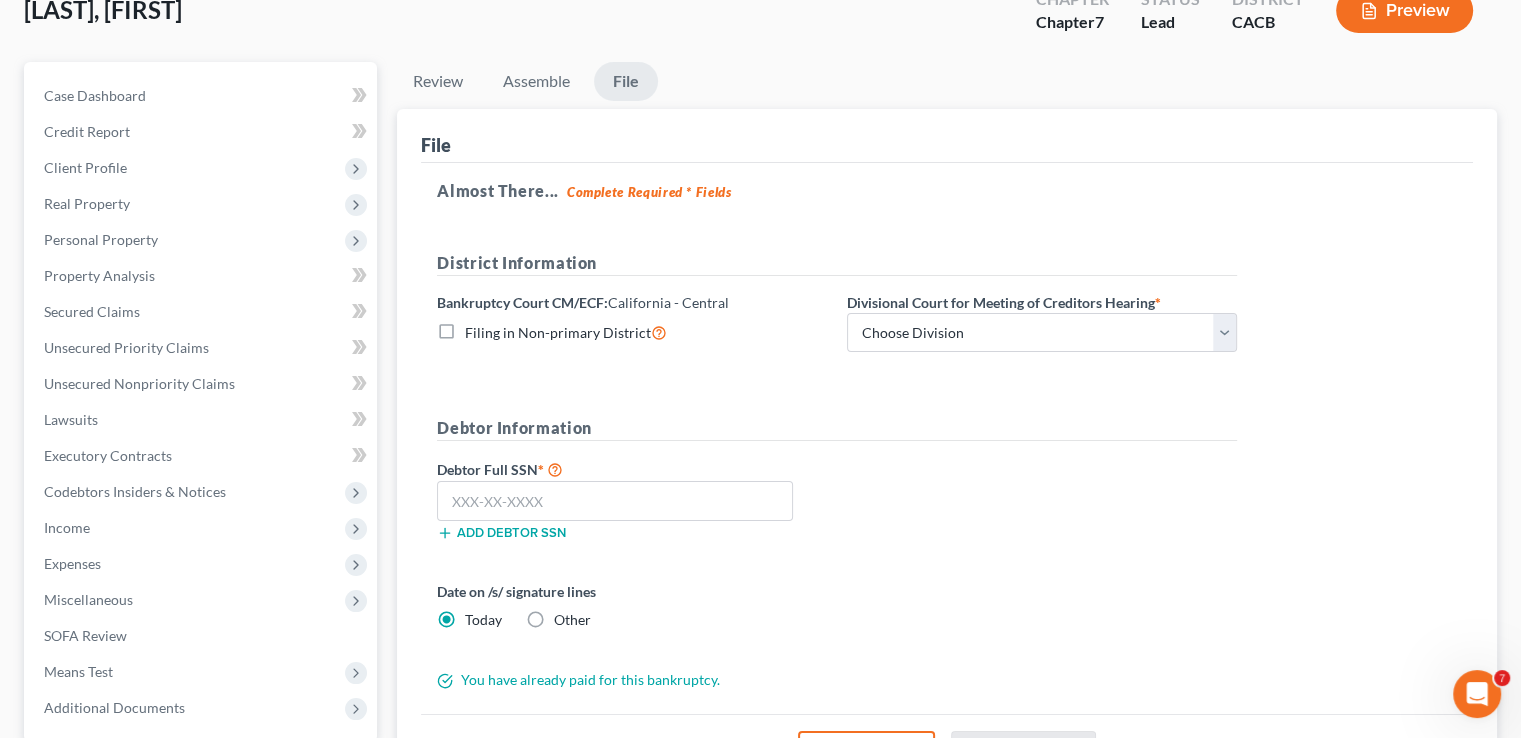 scroll, scrollTop: 166, scrollLeft: 0, axis: vertical 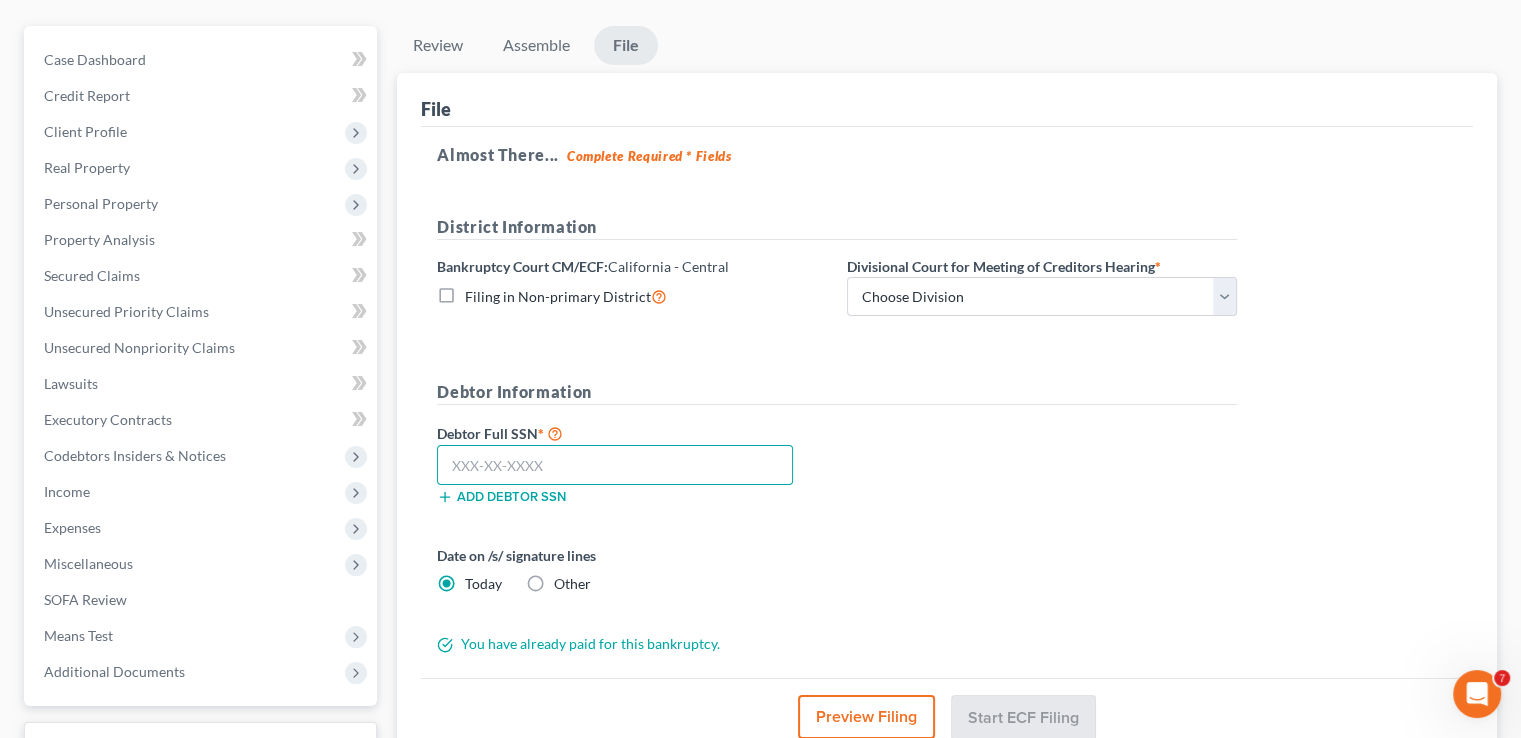 click at bounding box center (615, 465) 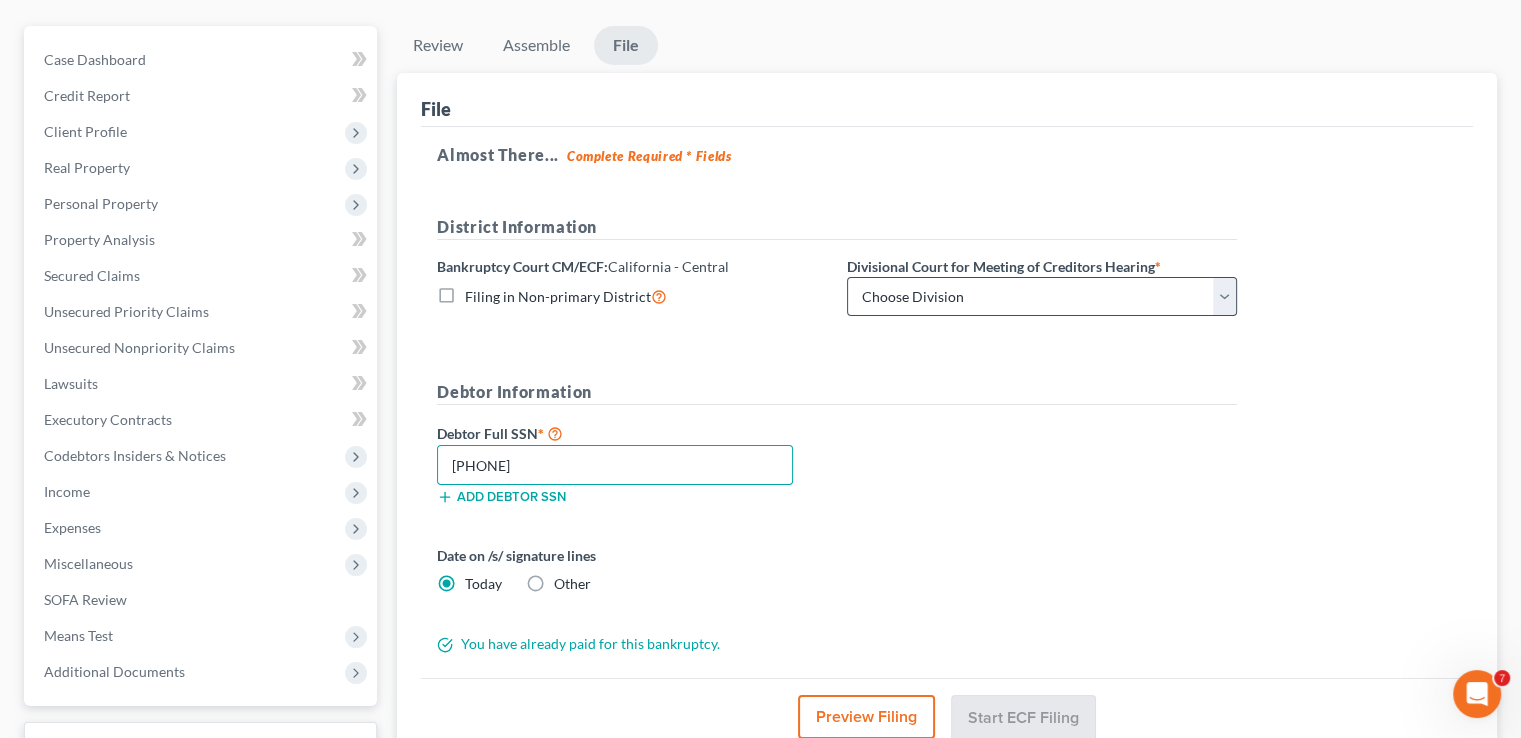 type on "[PHONE]" 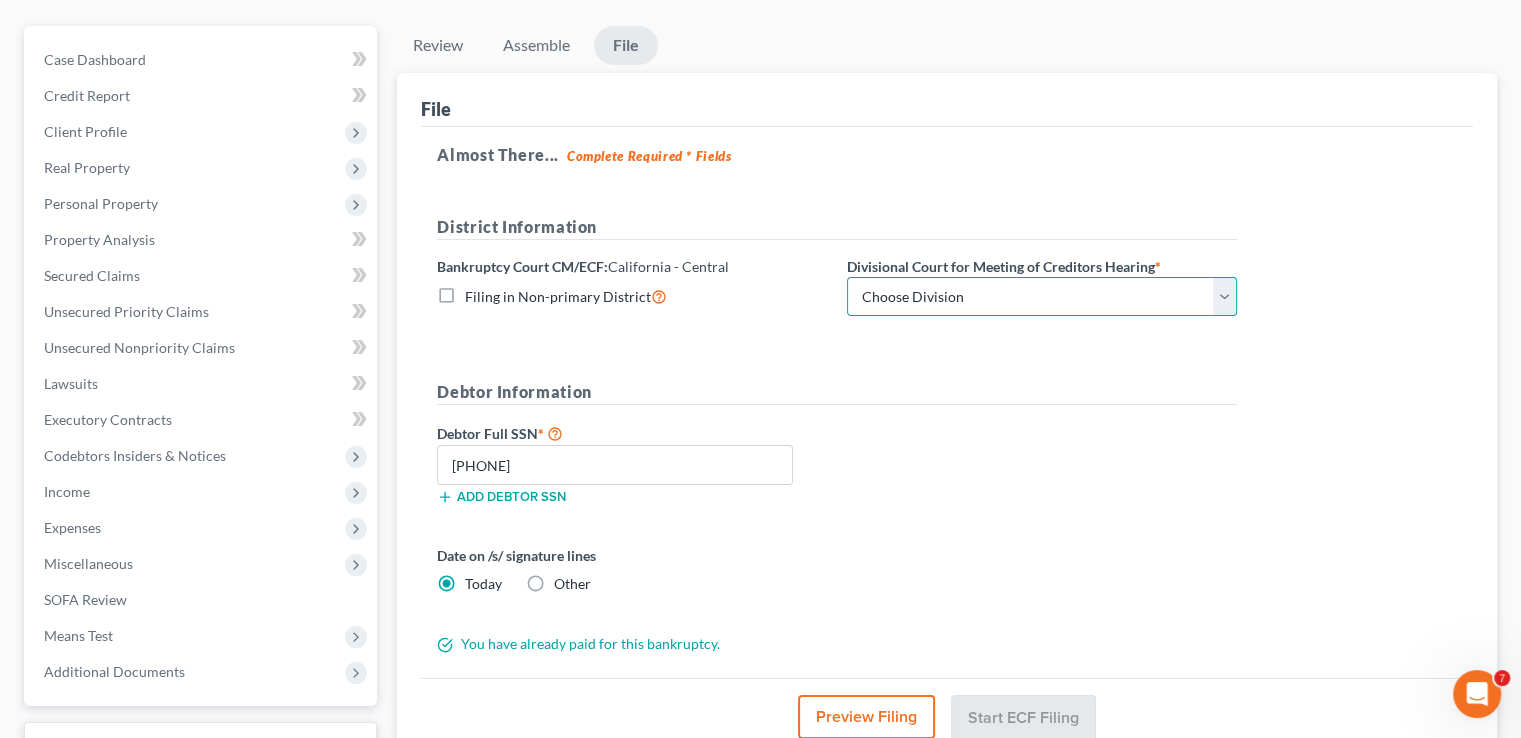 click on "Choose Division [REGION] Los Angeles [CITY] Santa Ana [CITY]" at bounding box center [1042, 297] 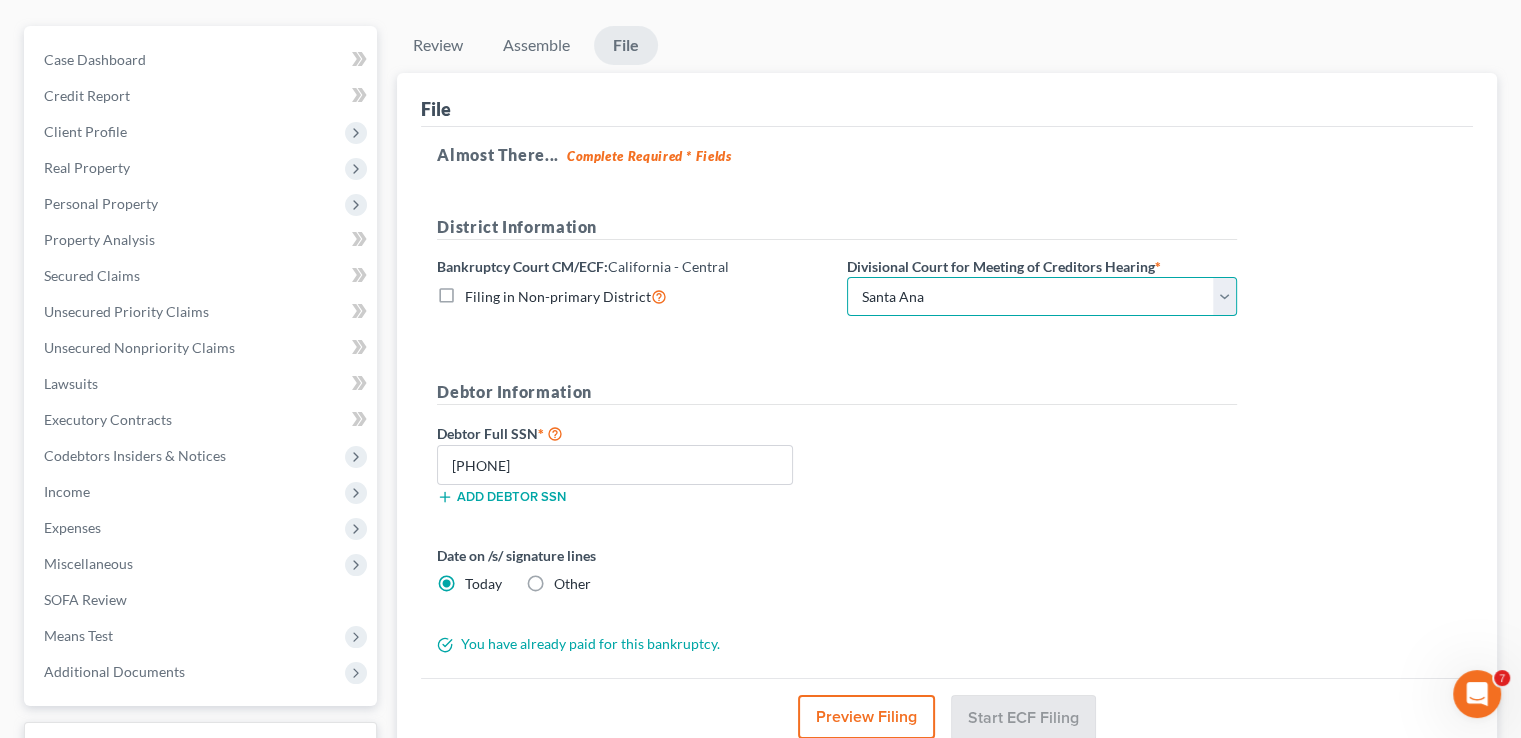 click on "Choose Division [REGION] Los Angeles [CITY] Santa Ana [CITY]" at bounding box center (1042, 297) 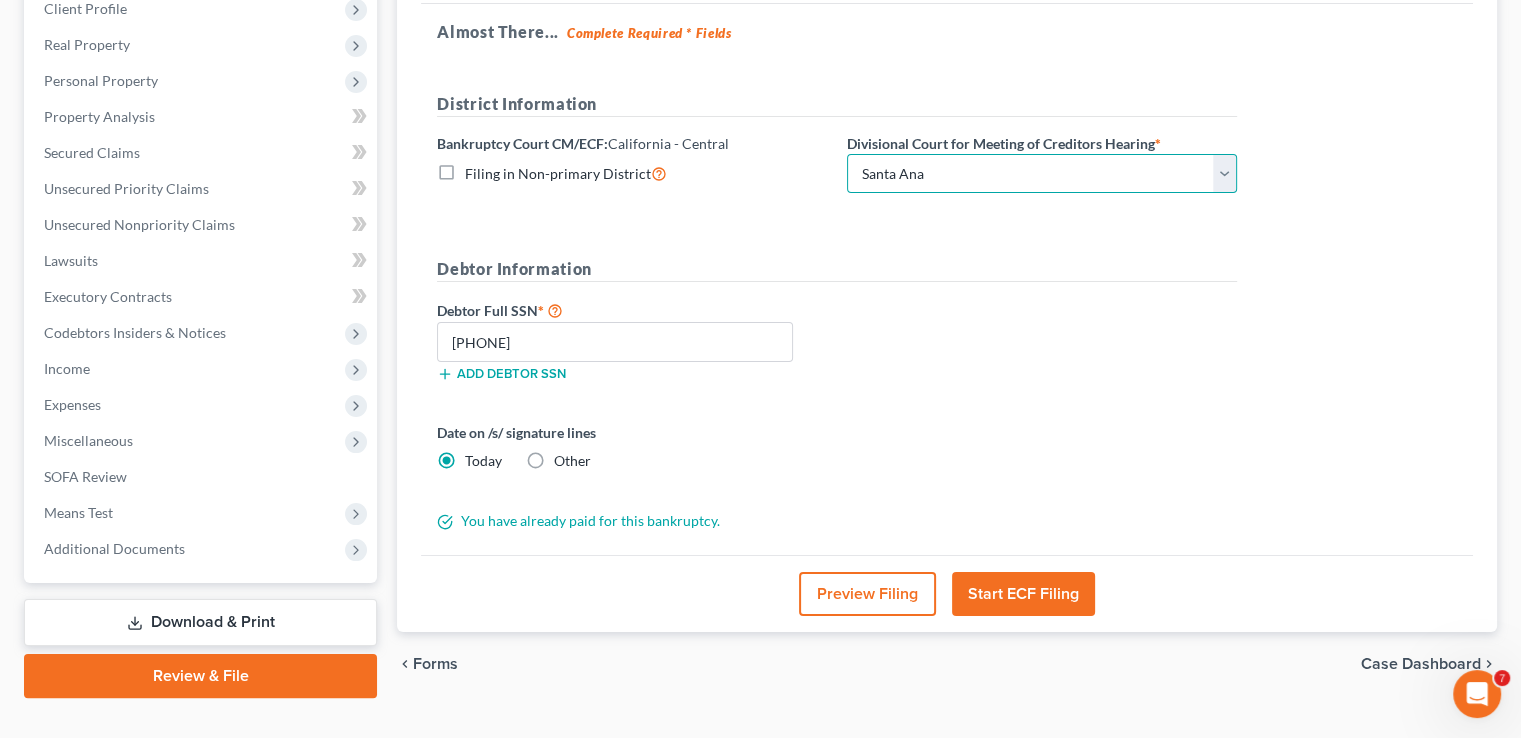 scroll, scrollTop: 324, scrollLeft: 0, axis: vertical 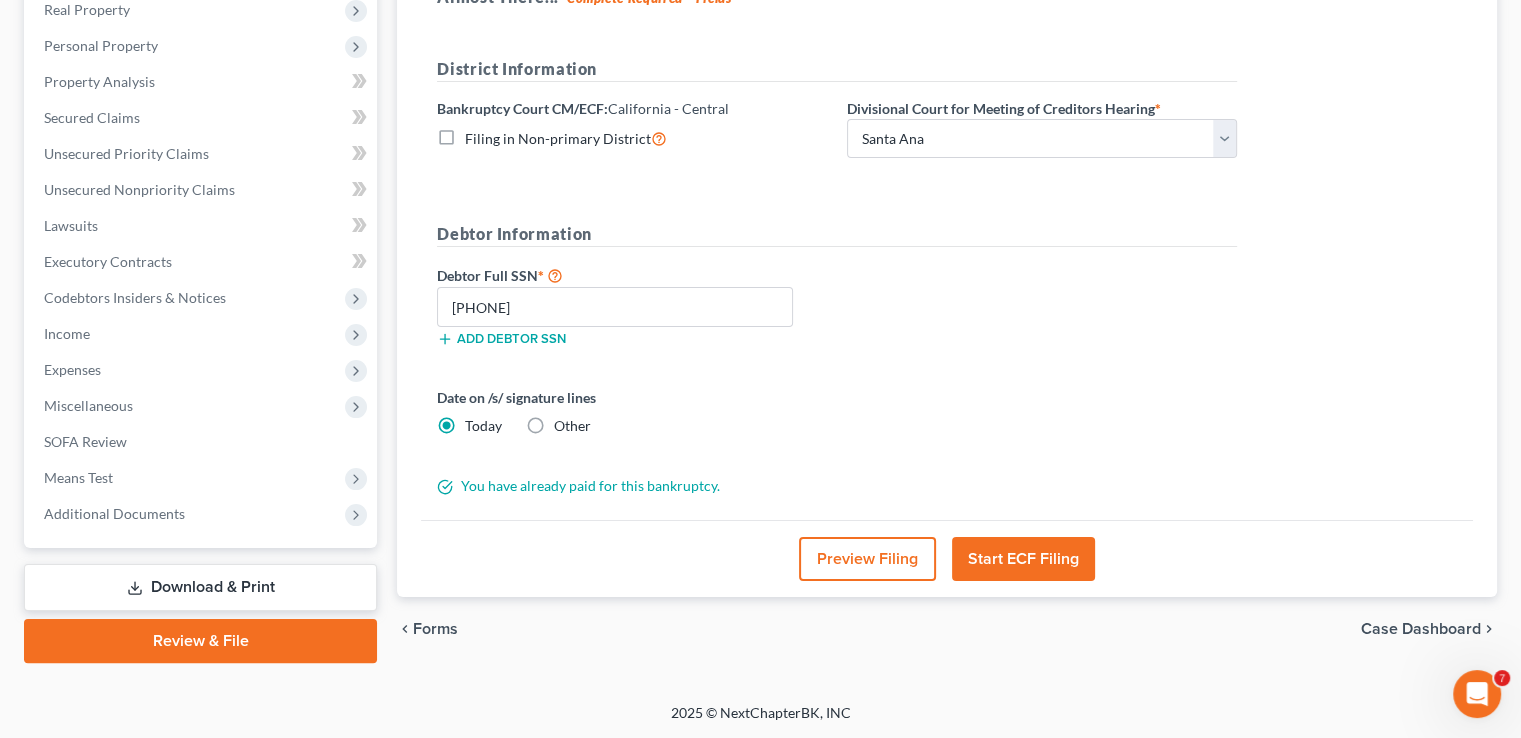 click on "Start ECF Filing" at bounding box center [1023, 559] 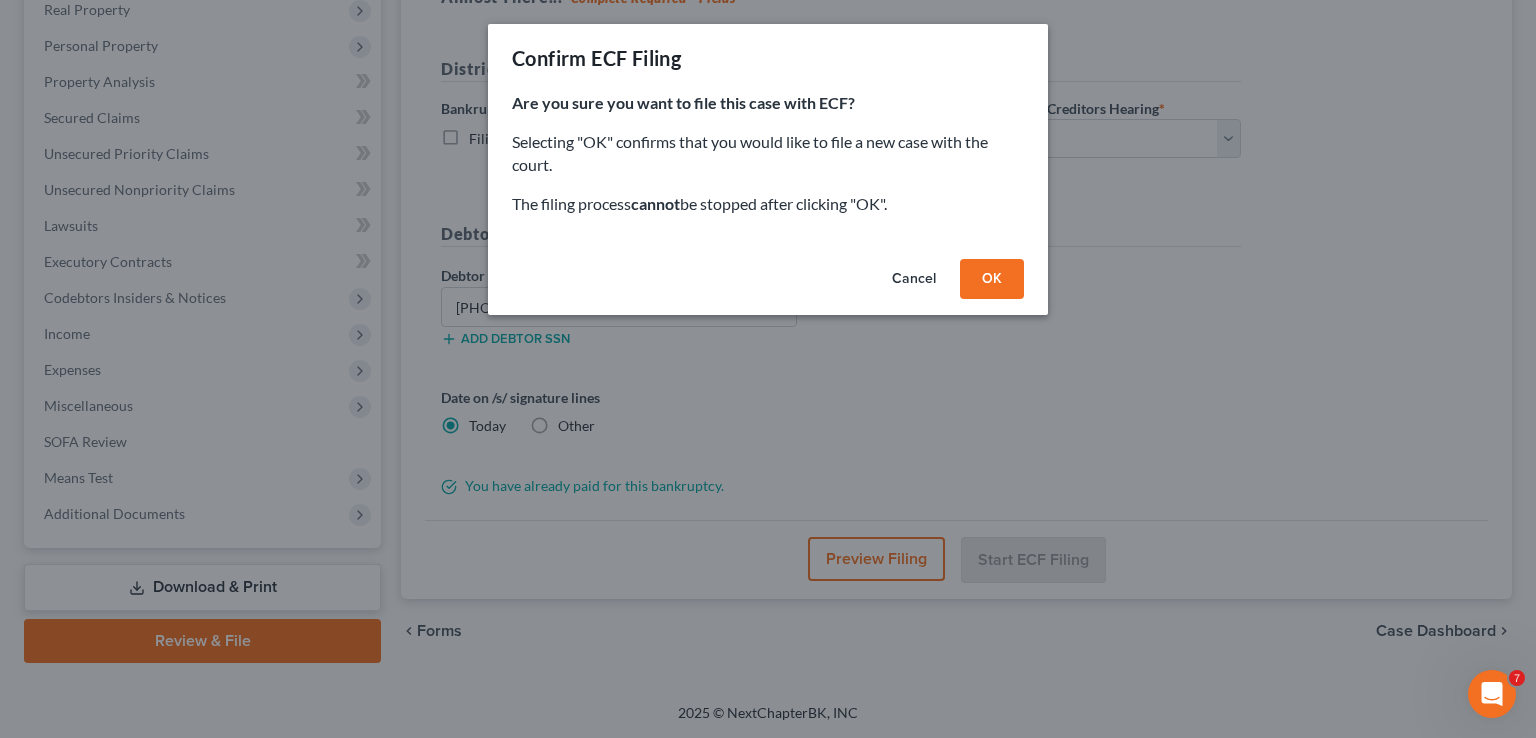 click on "OK" at bounding box center [992, 279] 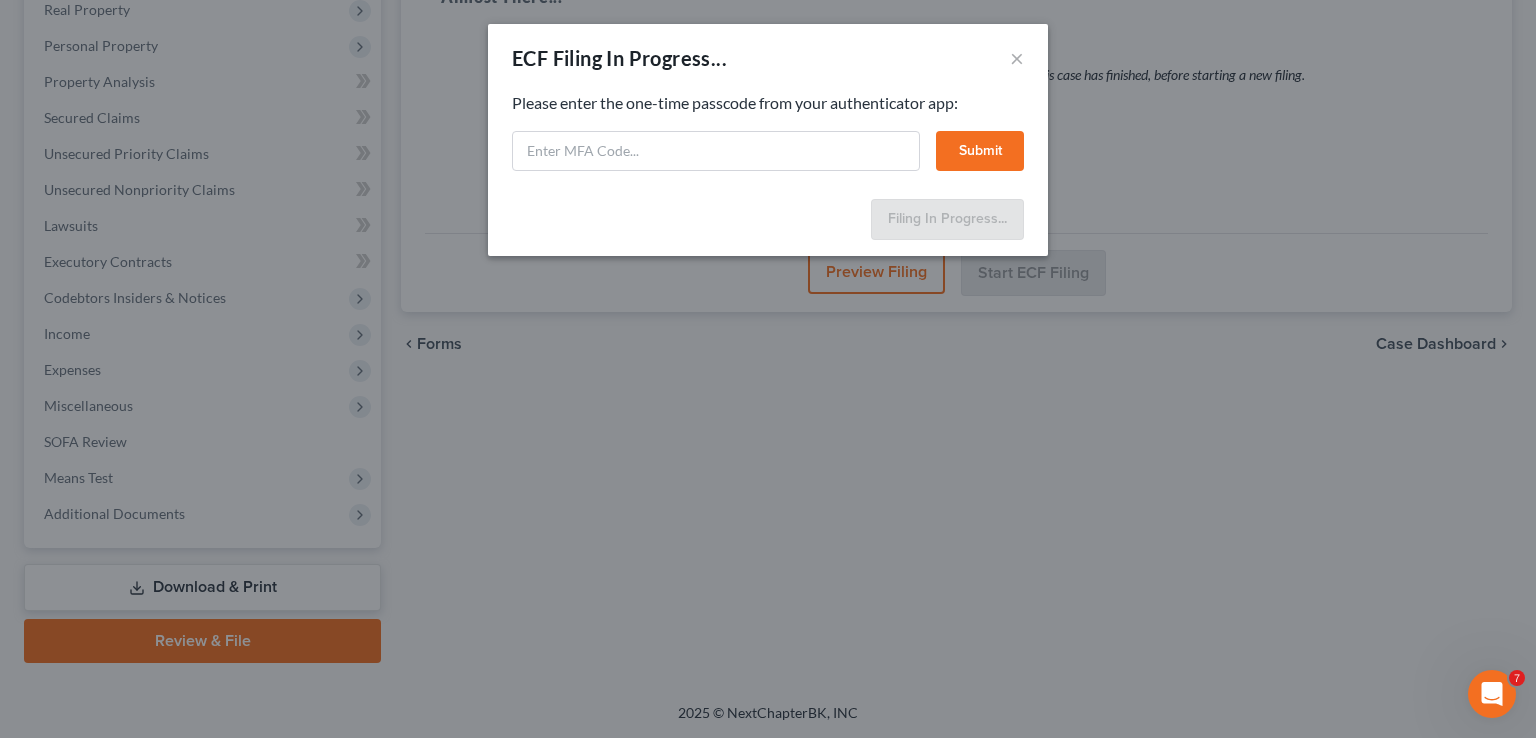 select on "3" 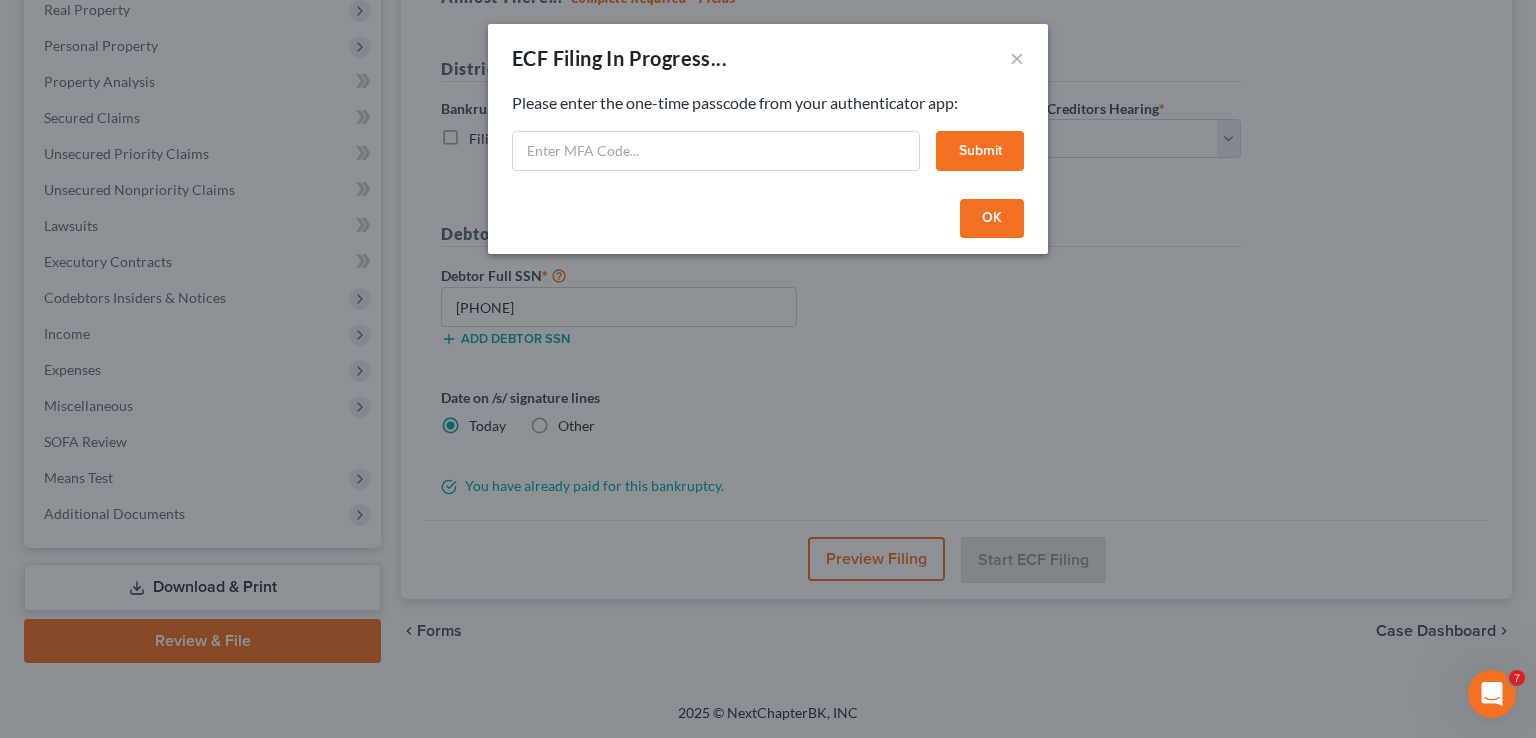 click on "OK" at bounding box center (992, 219) 